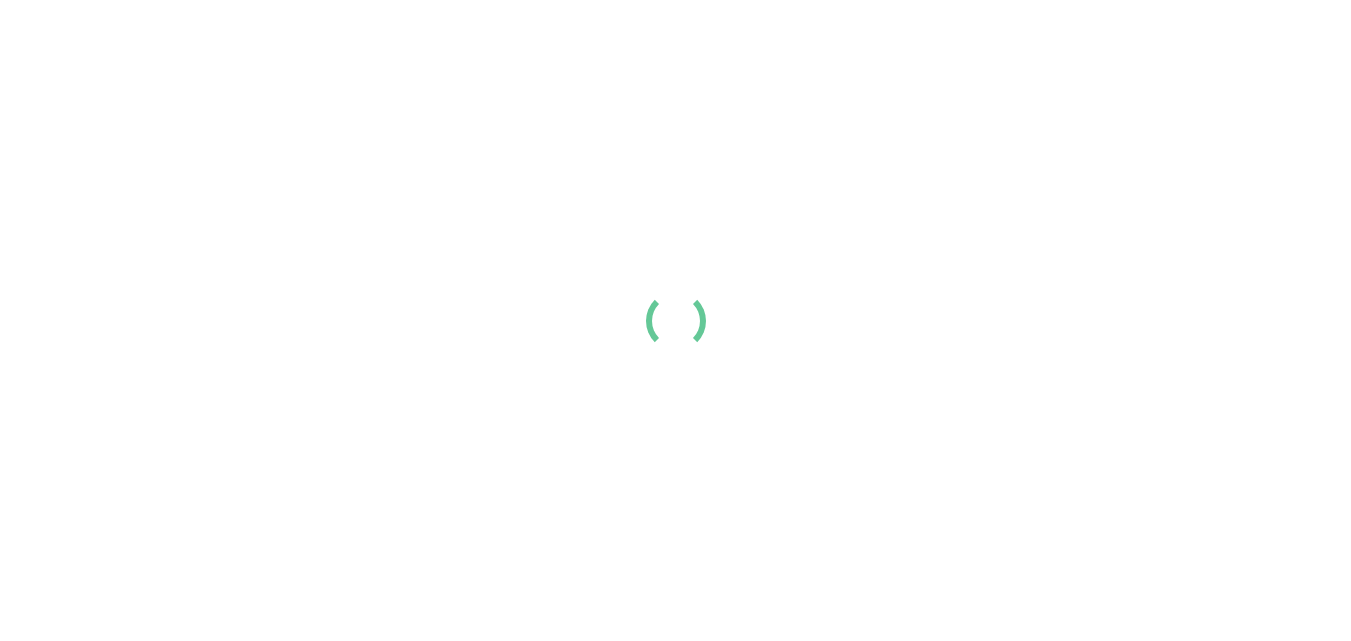 scroll, scrollTop: 0, scrollLeft: 0, axis: both 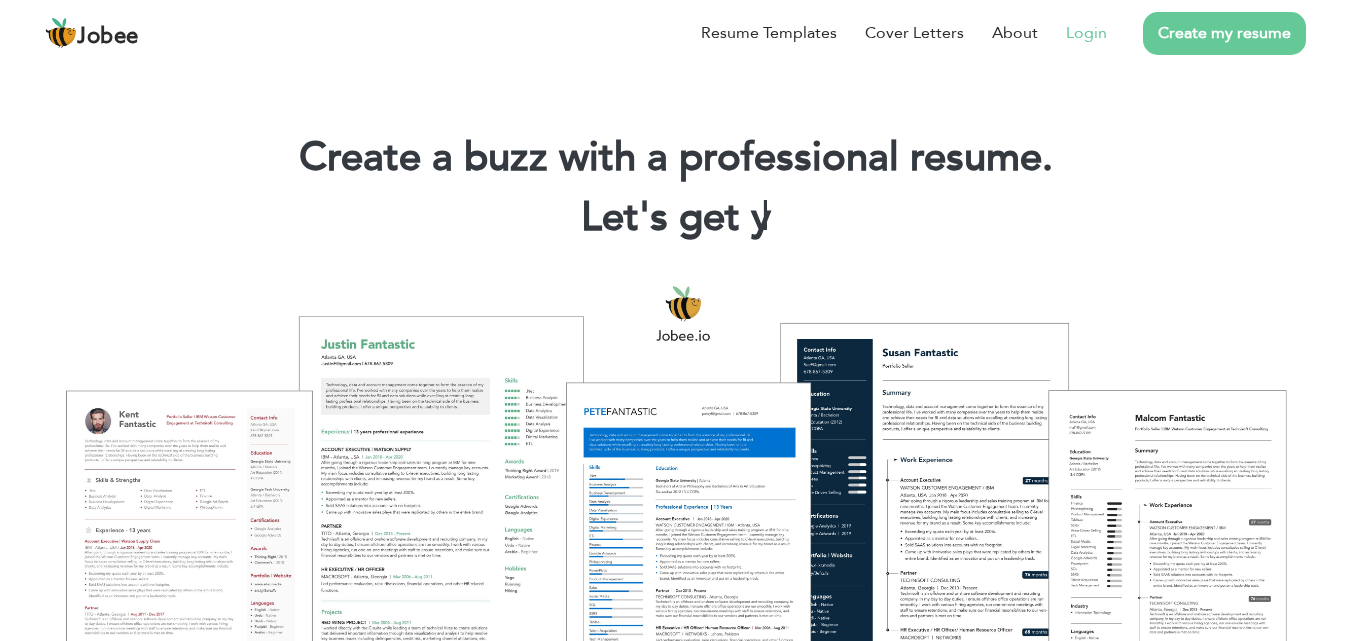 click on "Login" at bounding box center [1086, 33] 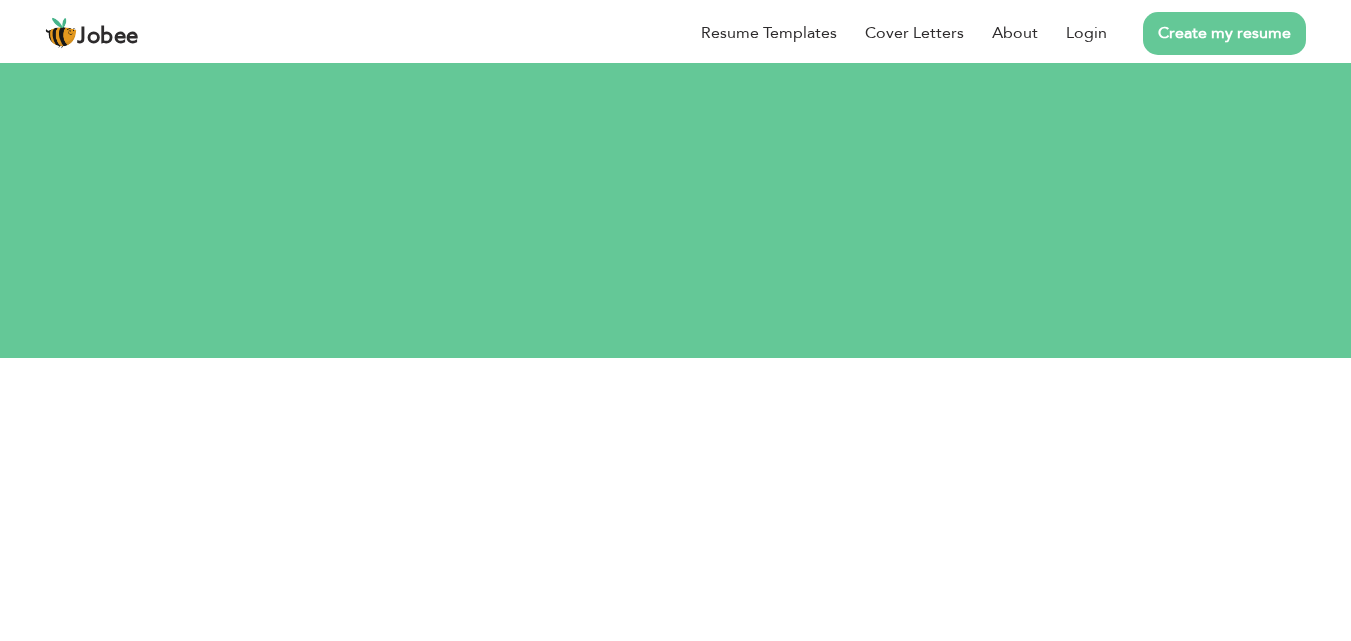 scroll, scrollTop: 0, scrollLeft: 0, axis: both 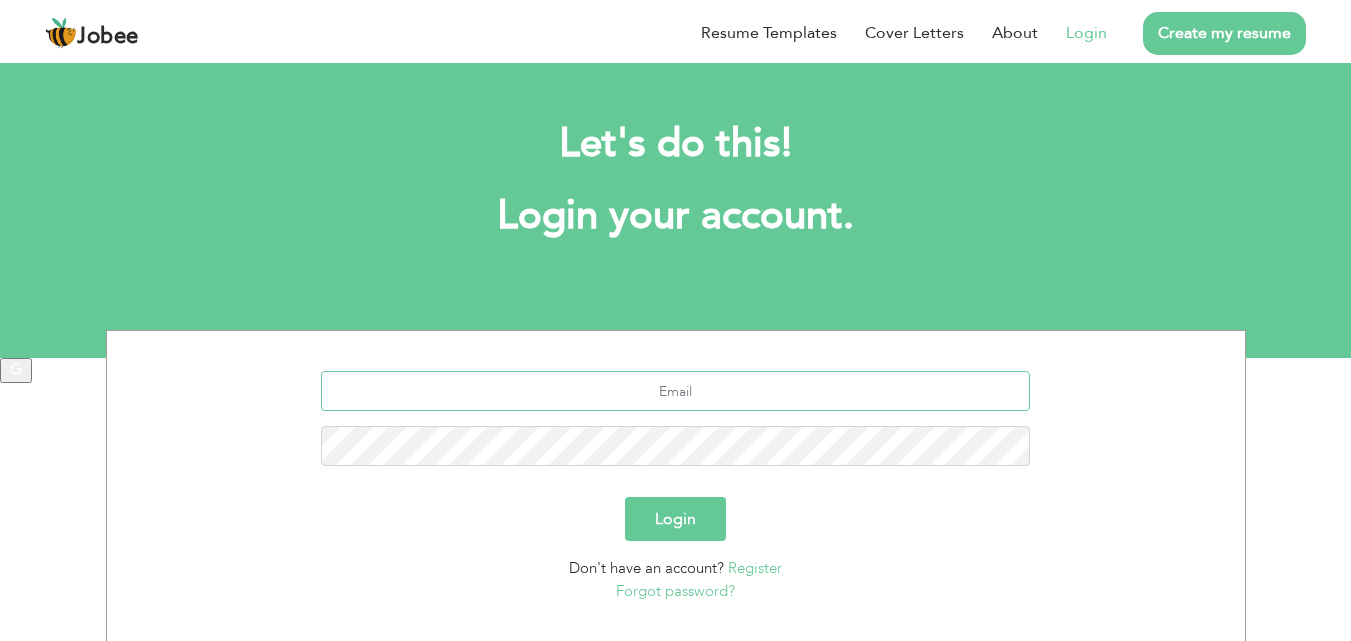 click at bounding box center (675, 391) 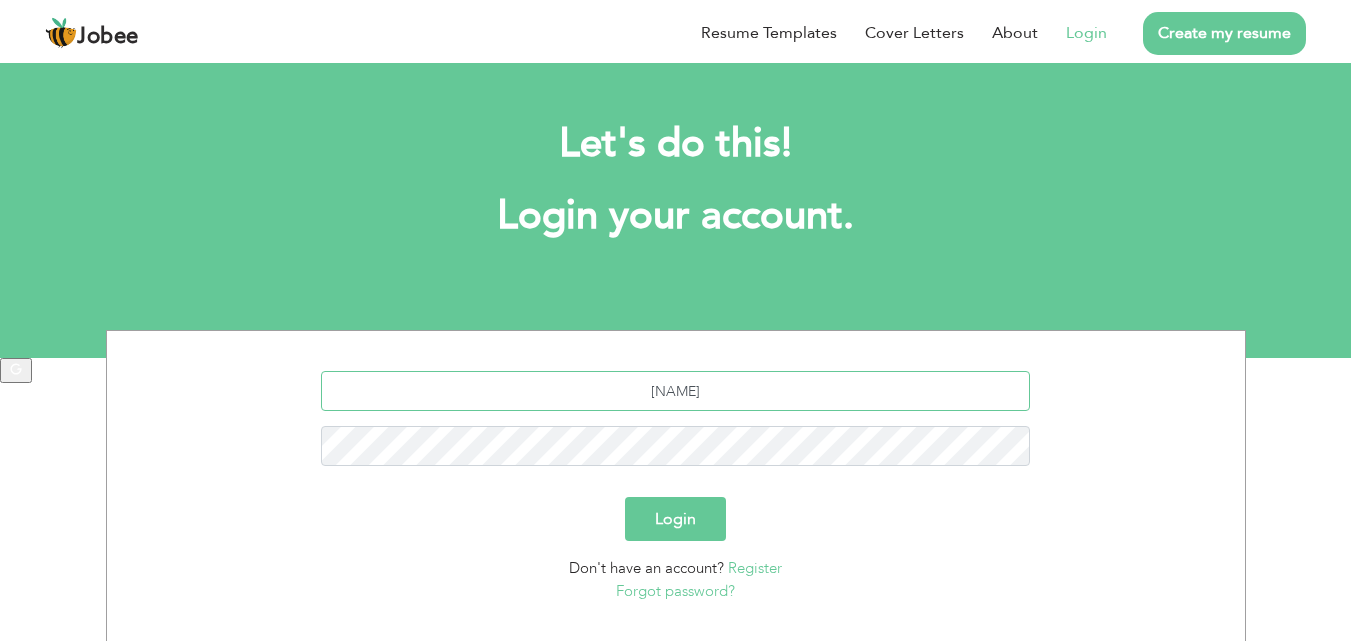 type on "[USERNAME]@example.com" 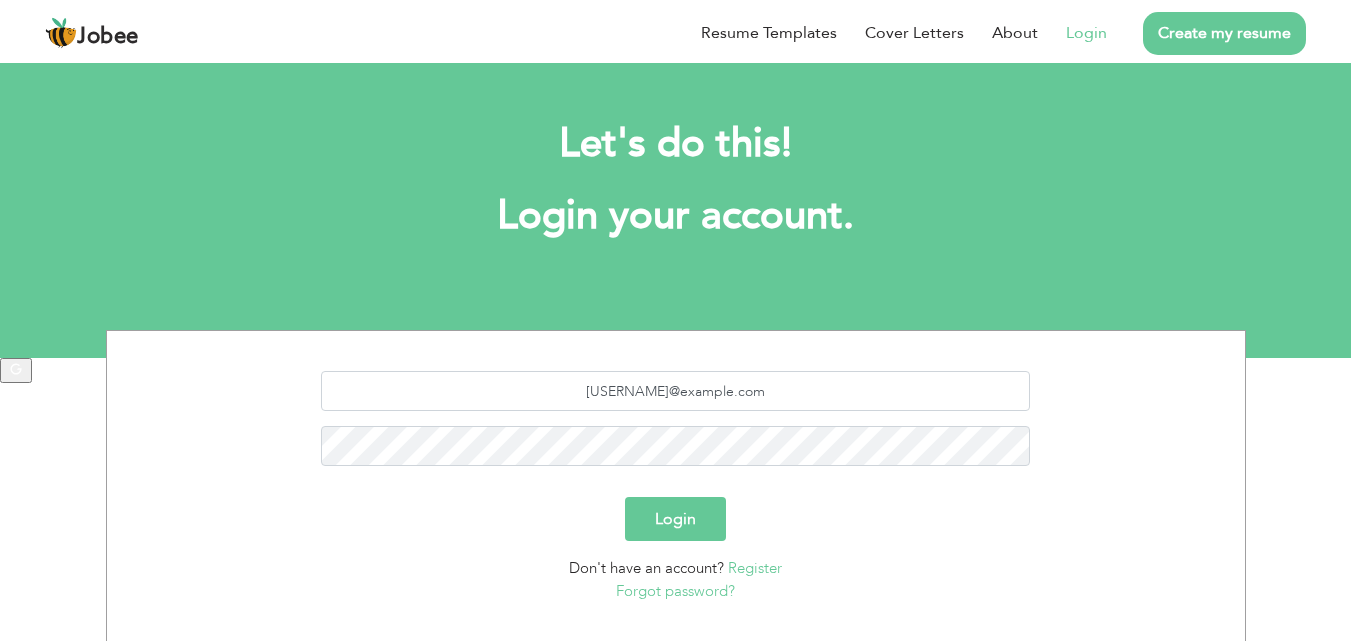 type on "Login" 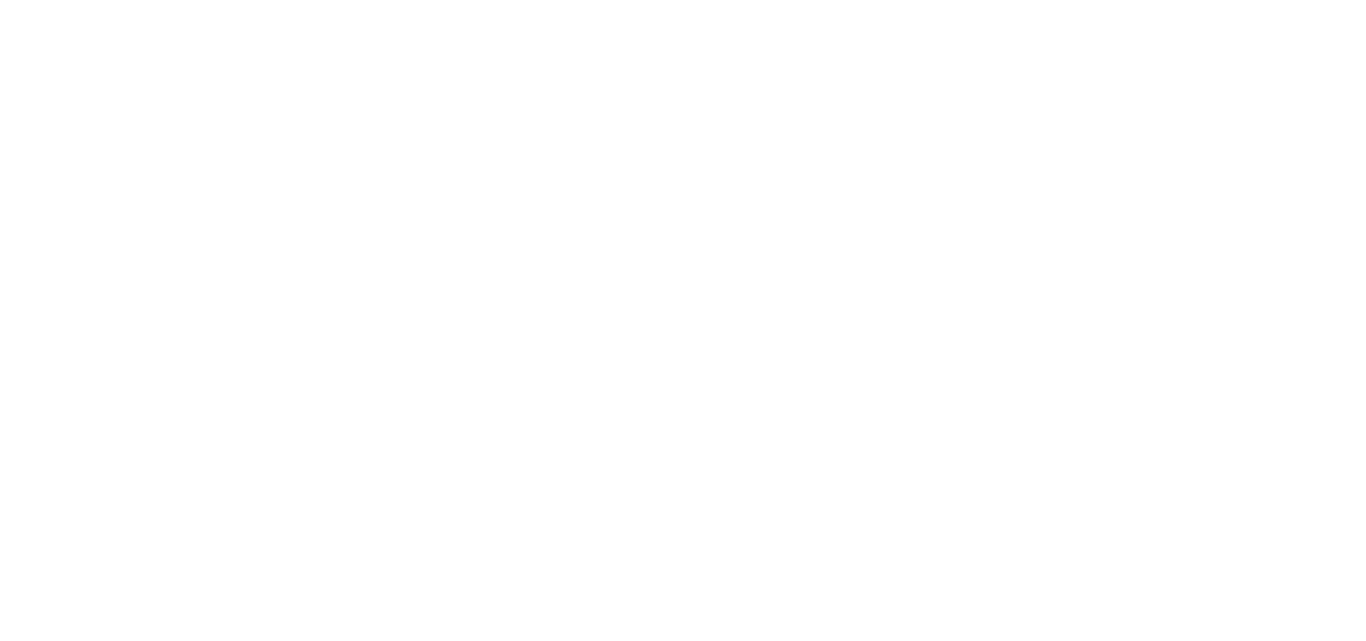 scroll, scrollTop: 0, scrollLeft: 0, axis: both 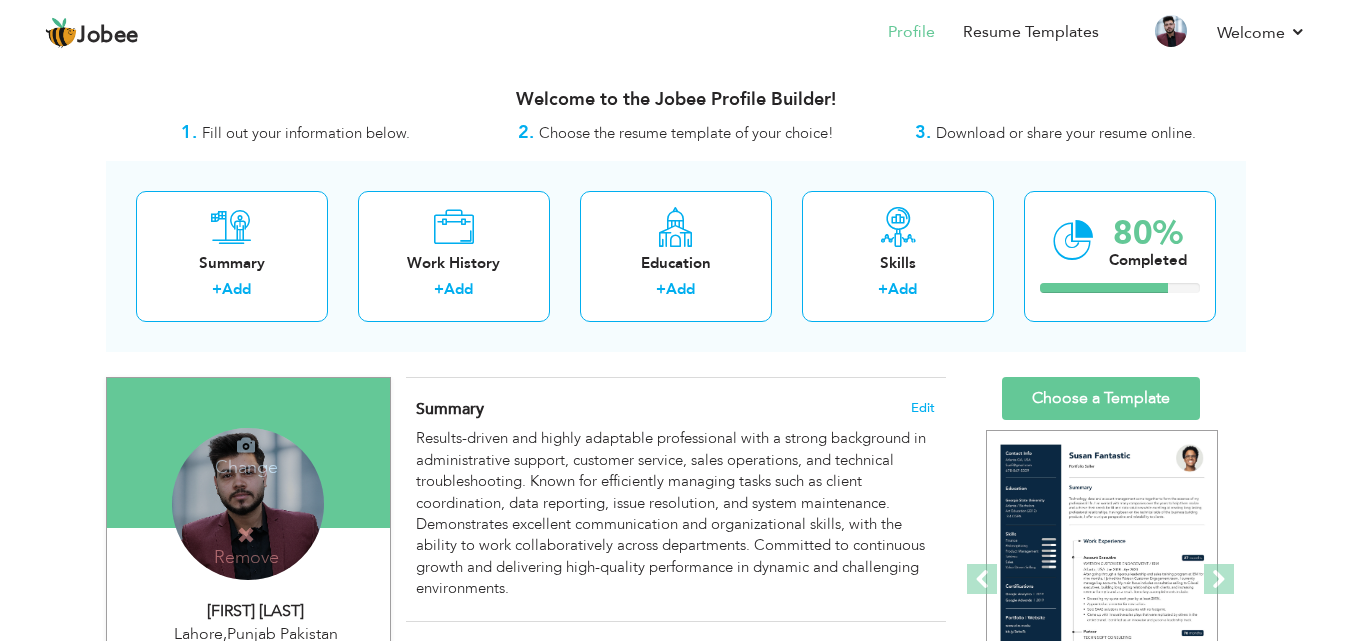 click on "Change
Remove" at bounding box center [248, 504] 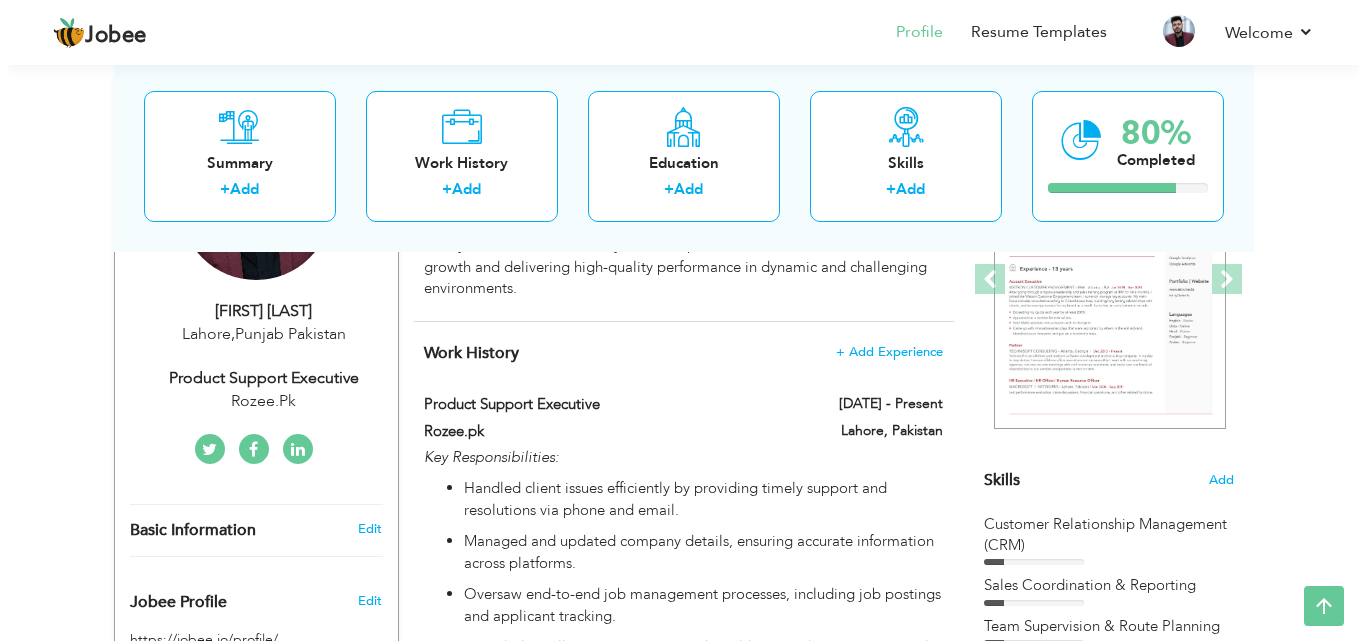 scroll, scrollTop: 100, scrollLeft: 0, axis: vertical 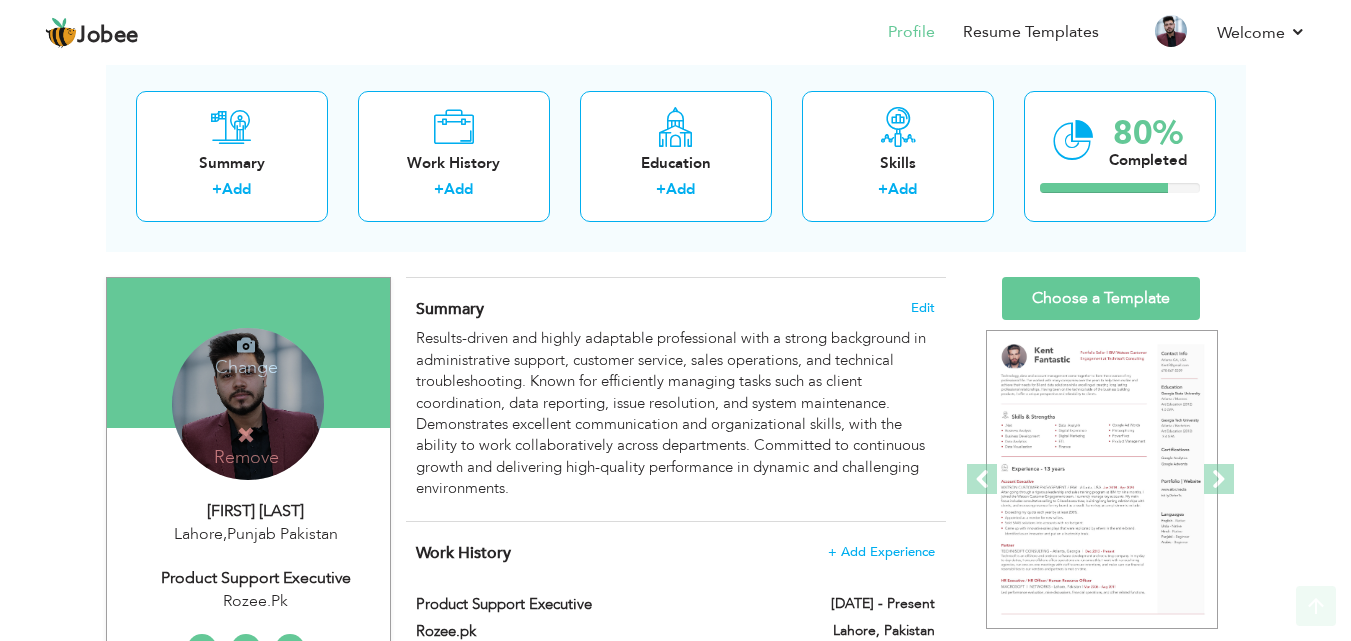 click at bounding box center [246, 435] 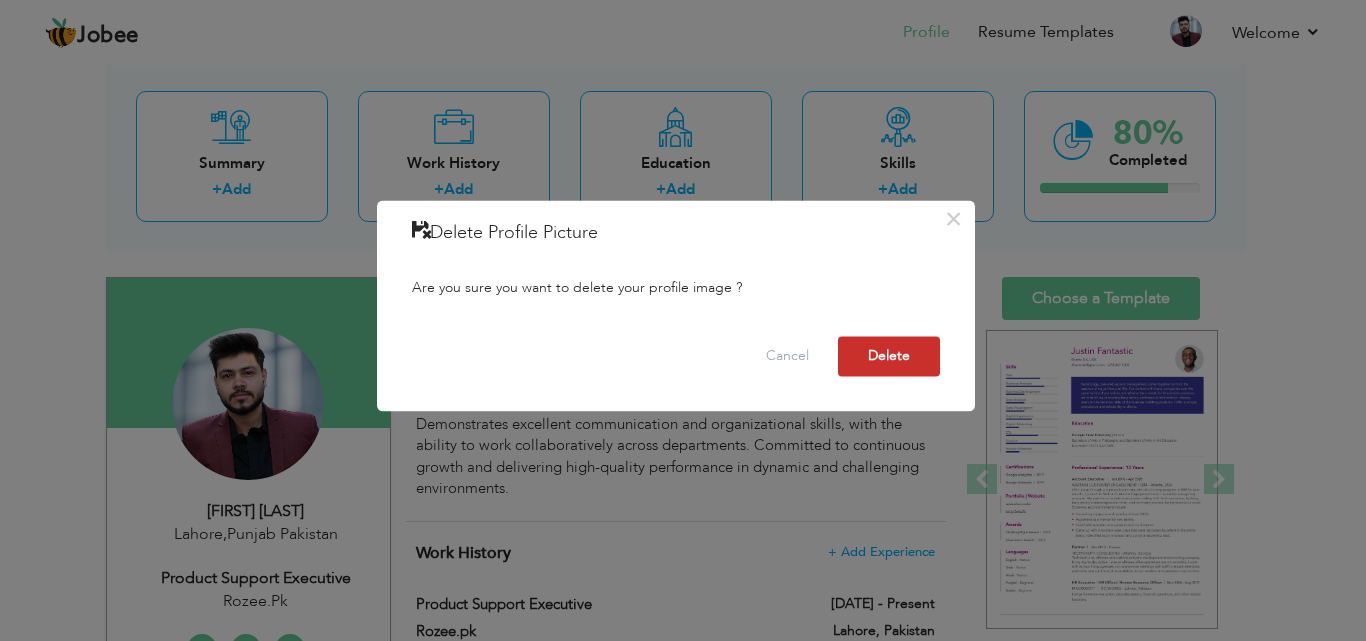 click on "Delete" at bounding box center [889, 356] 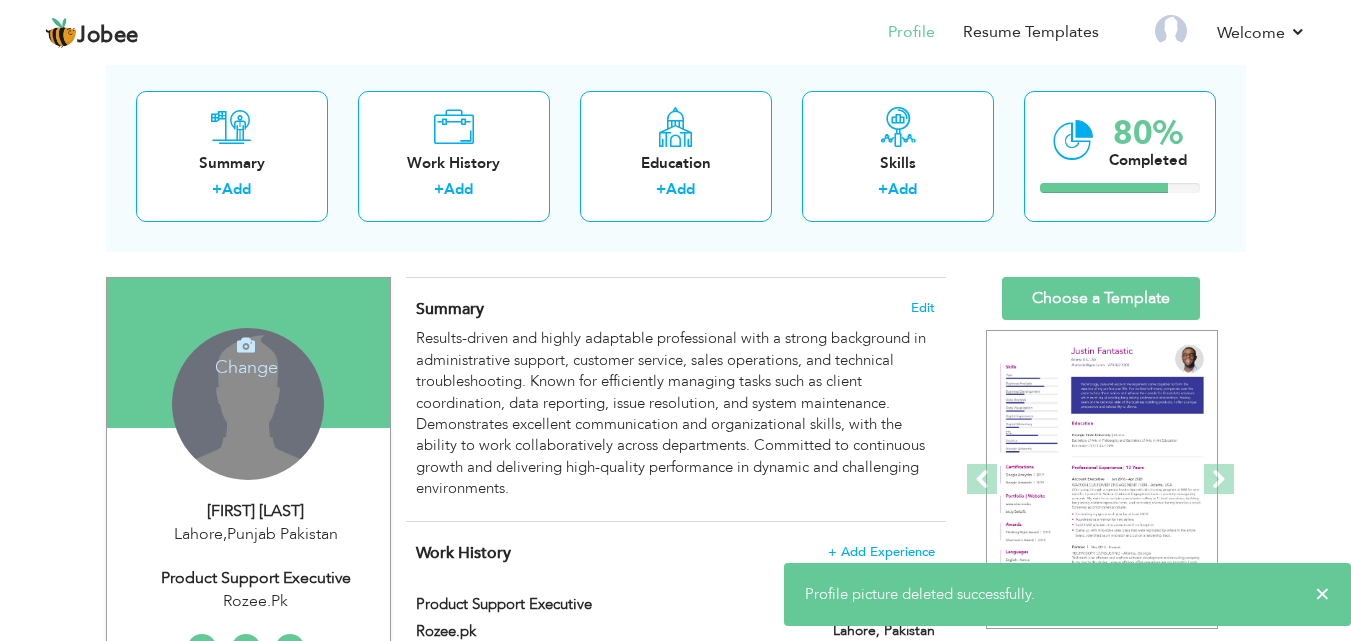 click on "Change" at bounding box center (246, 354) 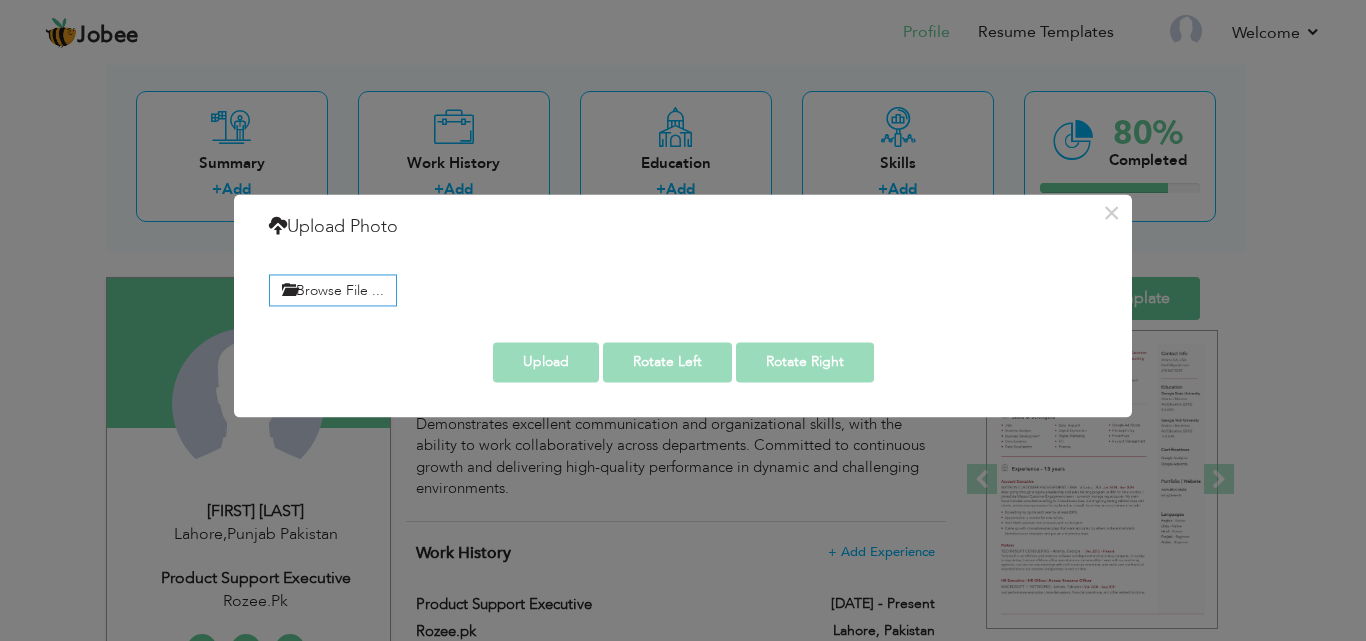 click on "Browse File ..." at bounding box center (683, 288) 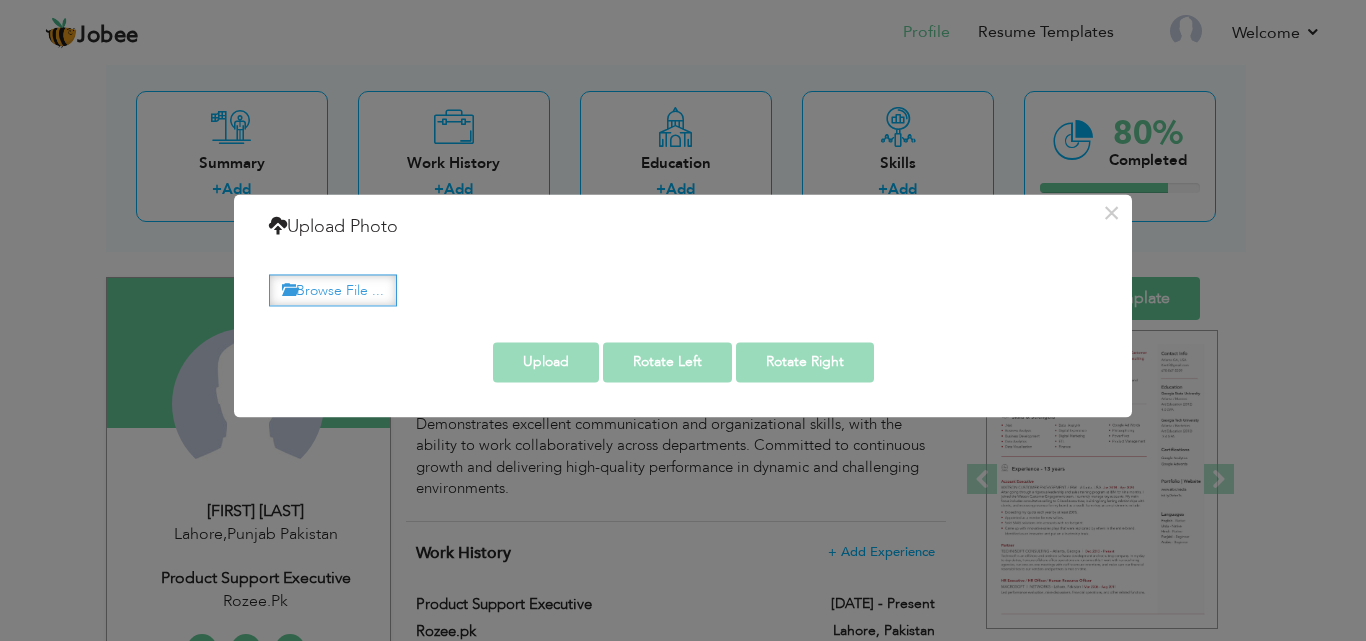 click on "Browse File ..." at bounding box center (333, 290) 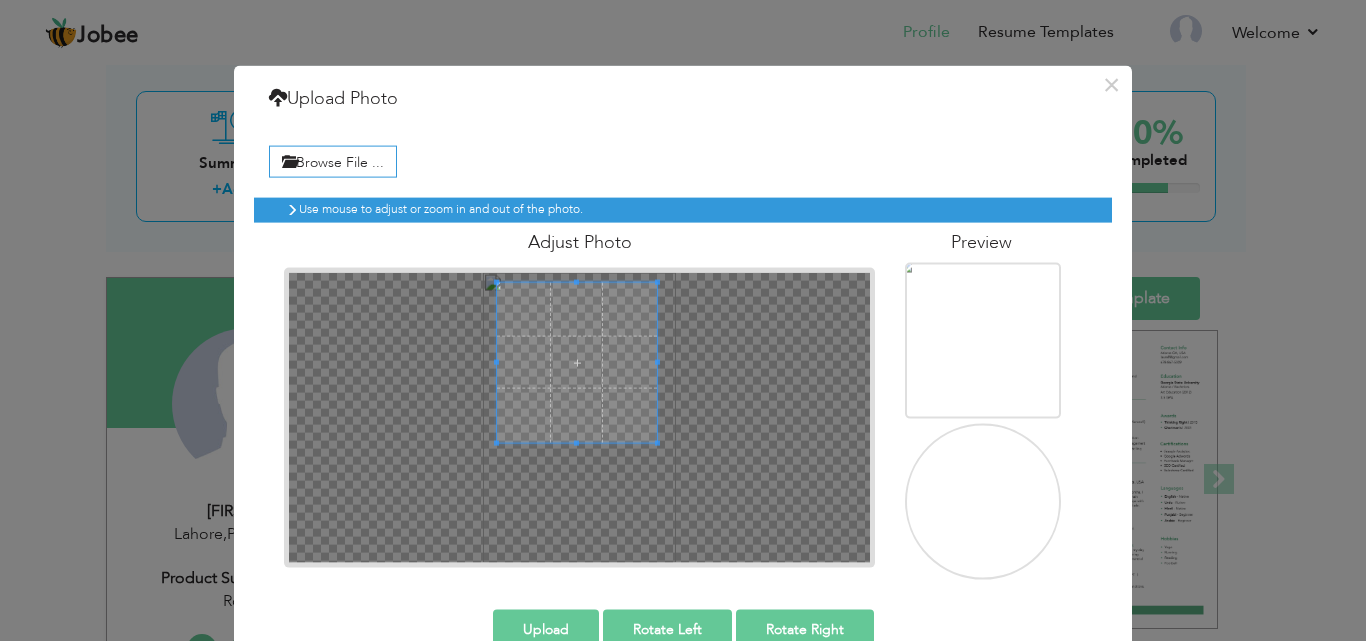 click at bounding box center (577, 362) 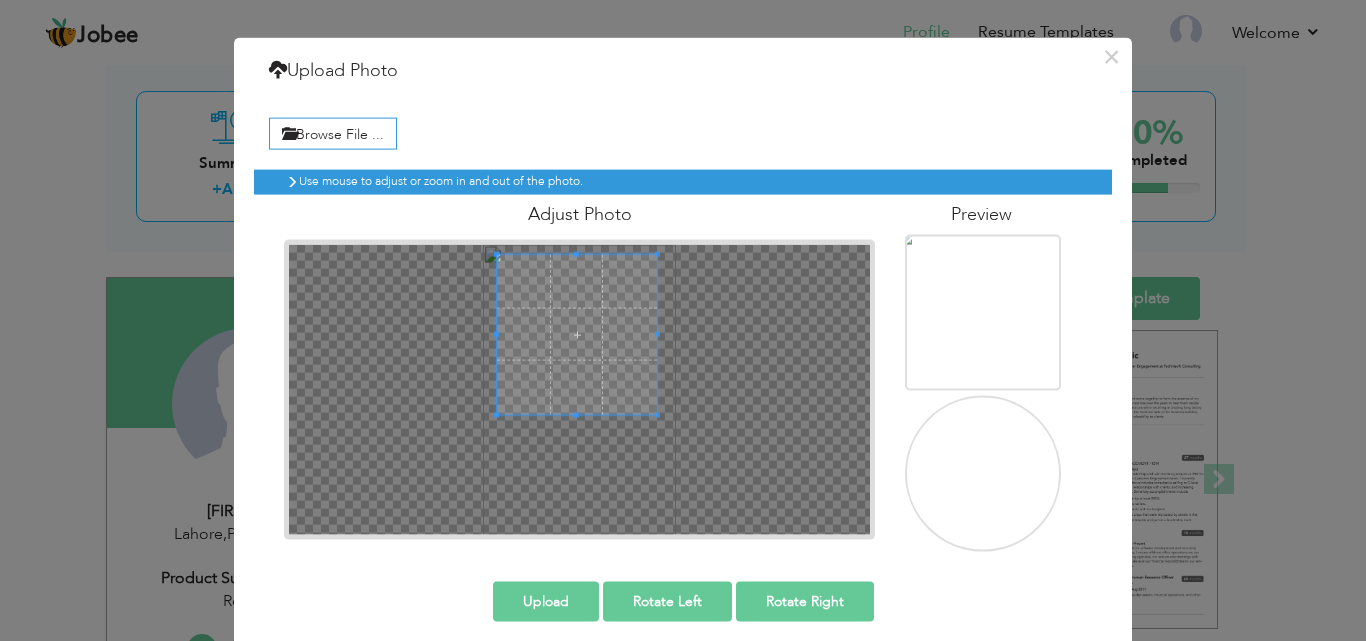 scroll, scrollTop: 43, scrollLeft: 0, axis: vertical 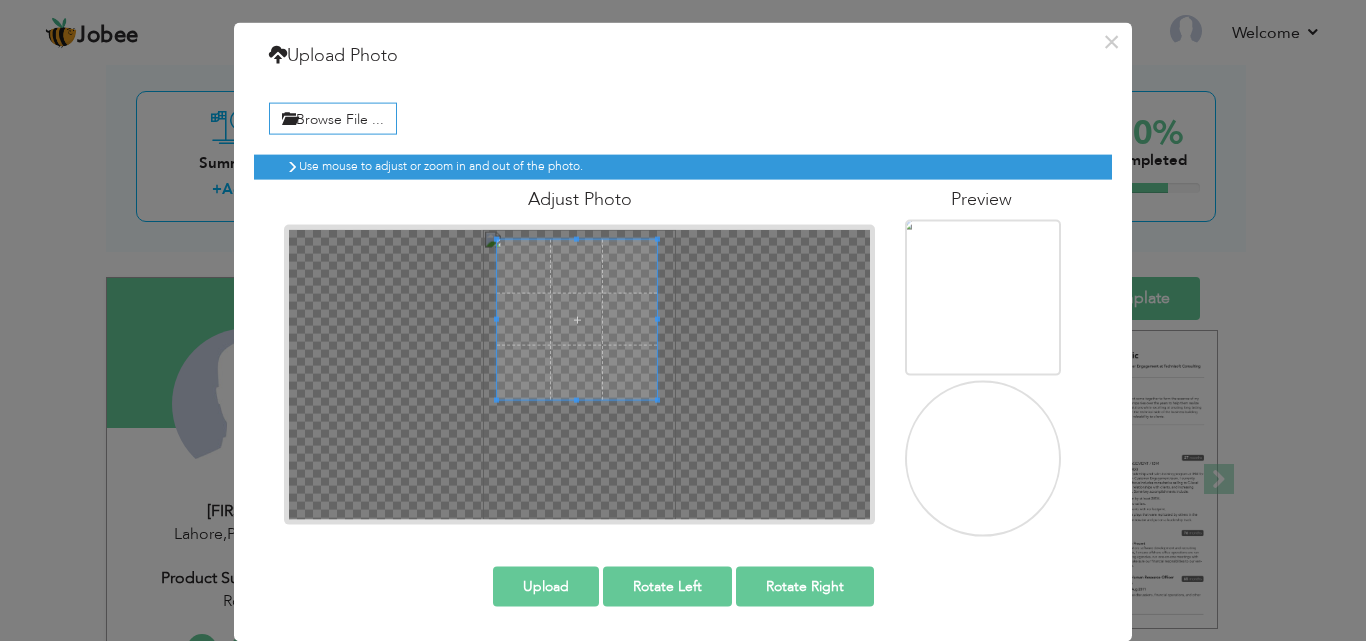 click on "Upload" at bounding box center (546, 586) 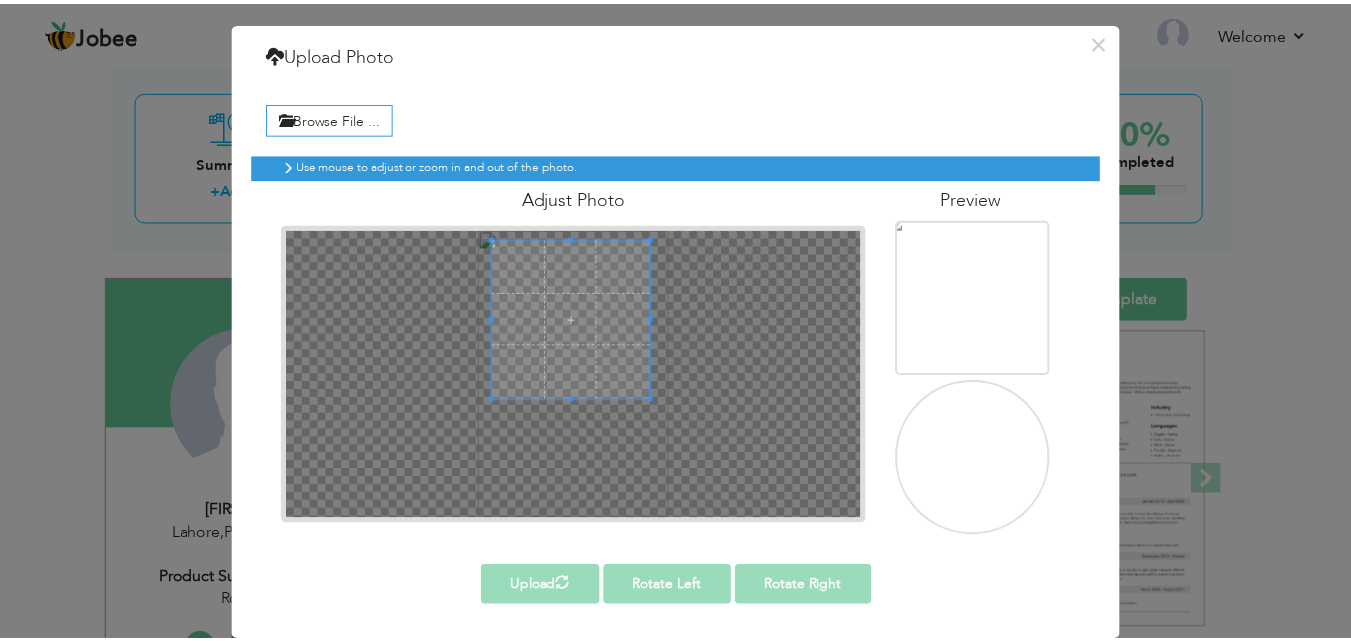 scroll, scrollTop: 0, scrollLeft: 0, axis: both 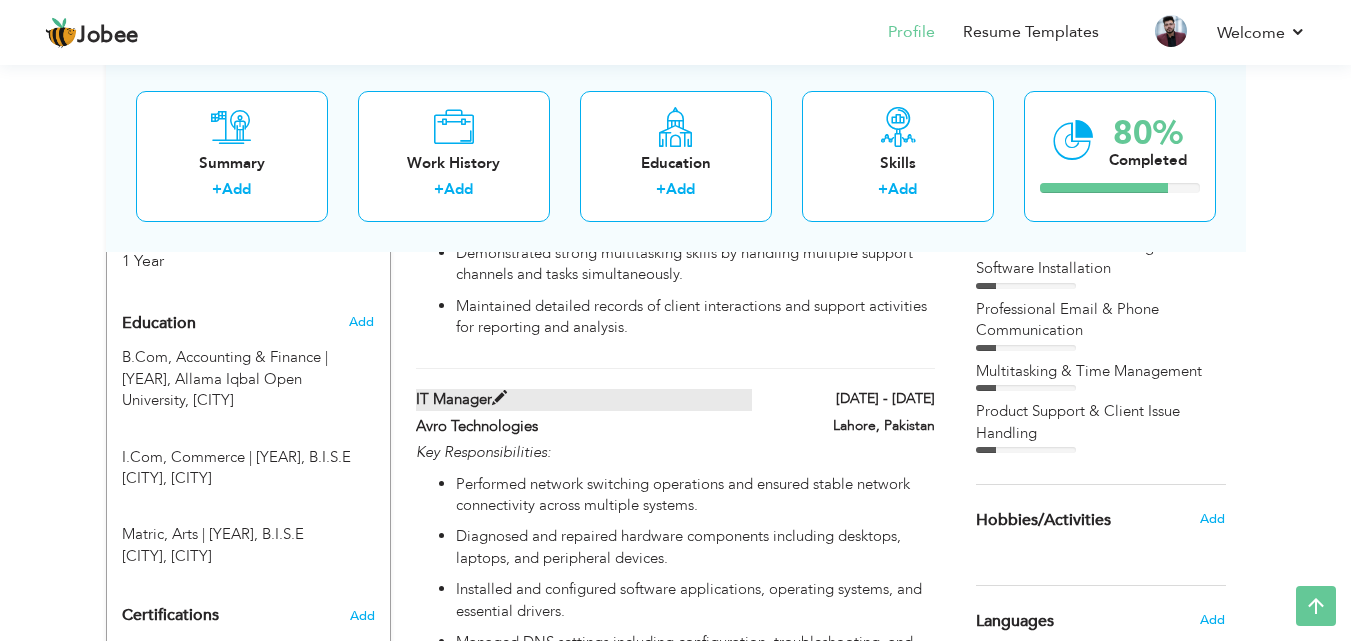 click at bounding box center [499, 398] 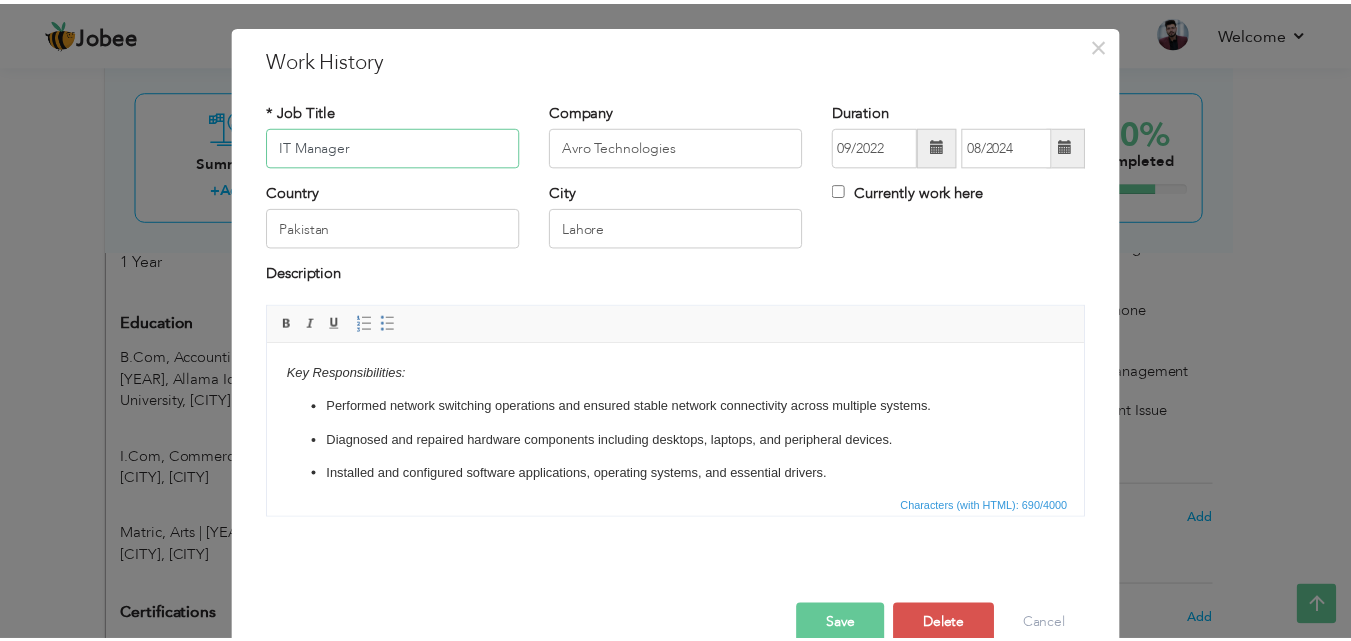 scroll, scrollTop: 79, scrollLeft: 0, axis: vertical 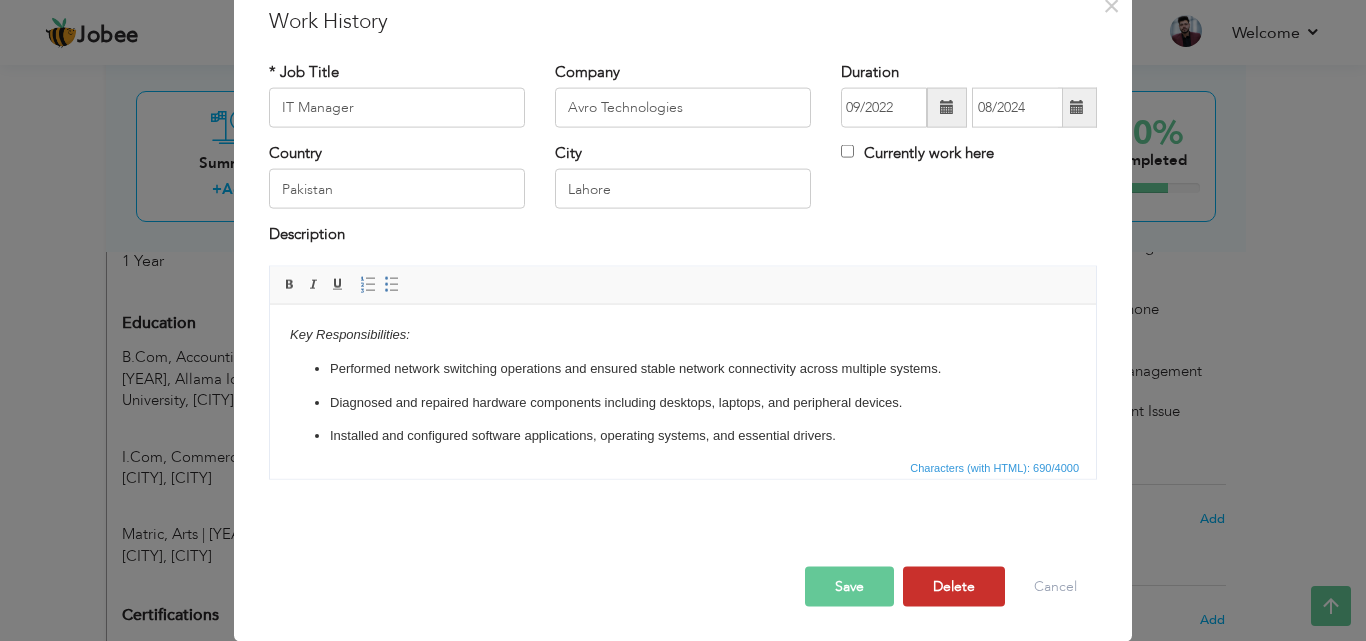 click on "Delete" at bounding box center [954, 586] 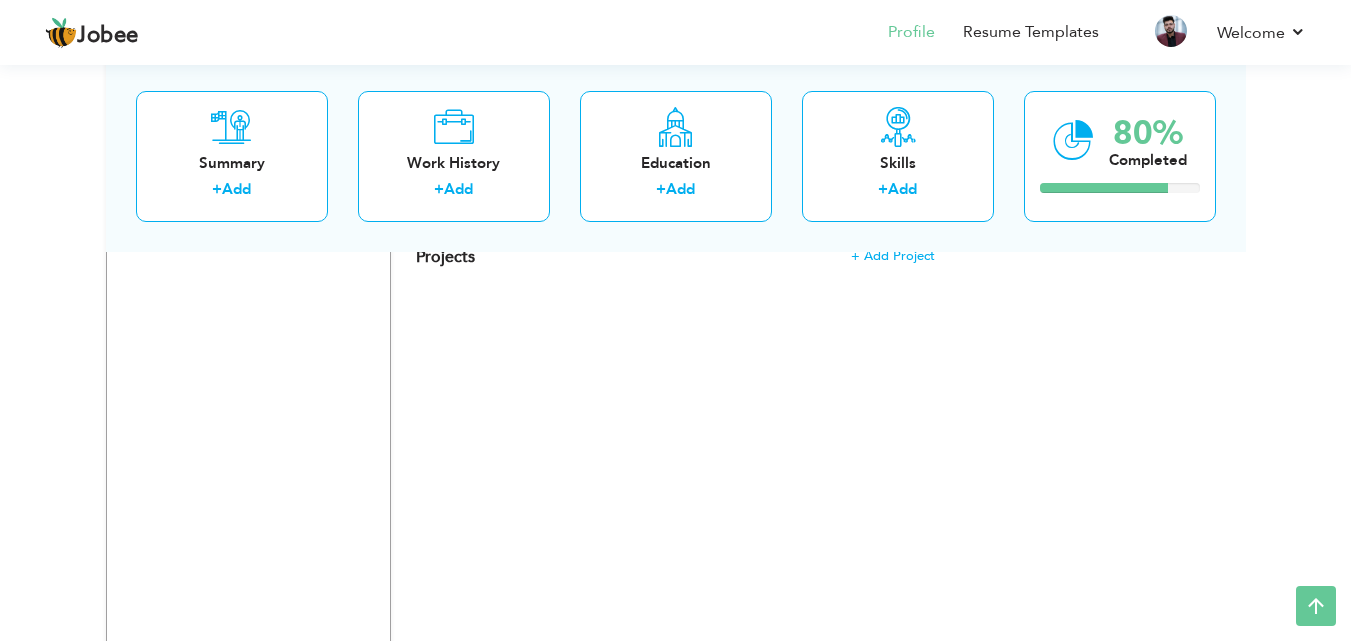scroll, scrollTop: 1858, scrollLeft: 0, axis: vertical 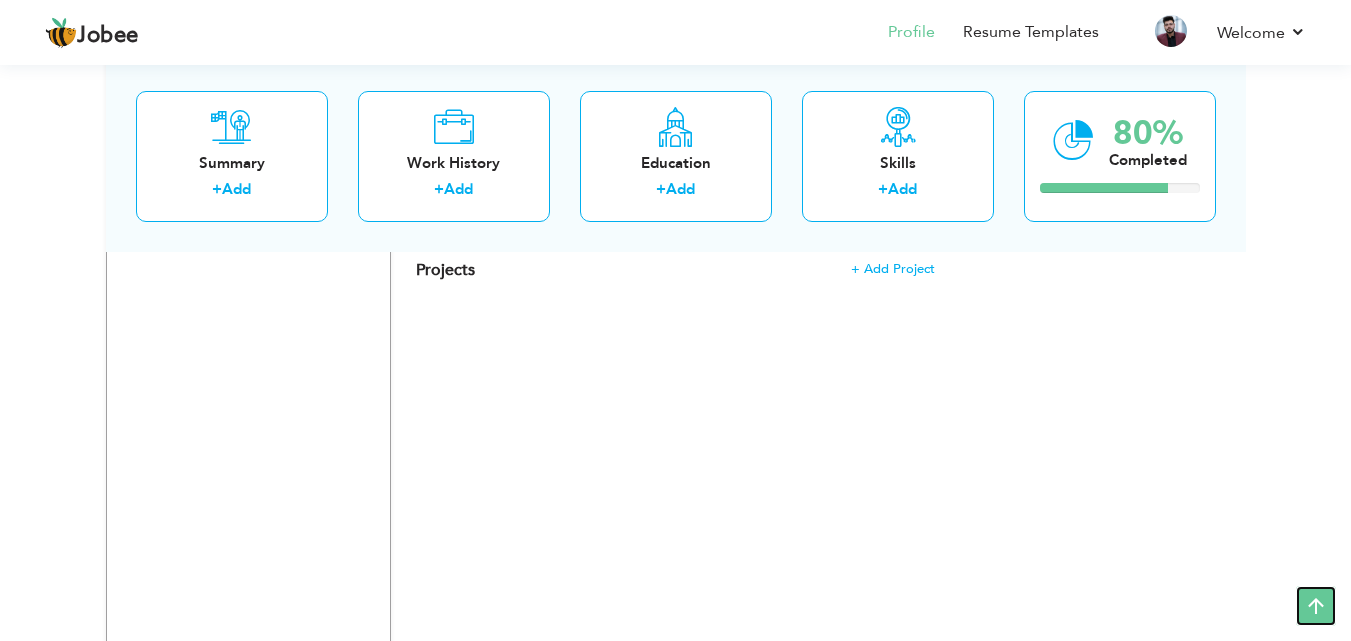 click at bounding box center (1316, 606) 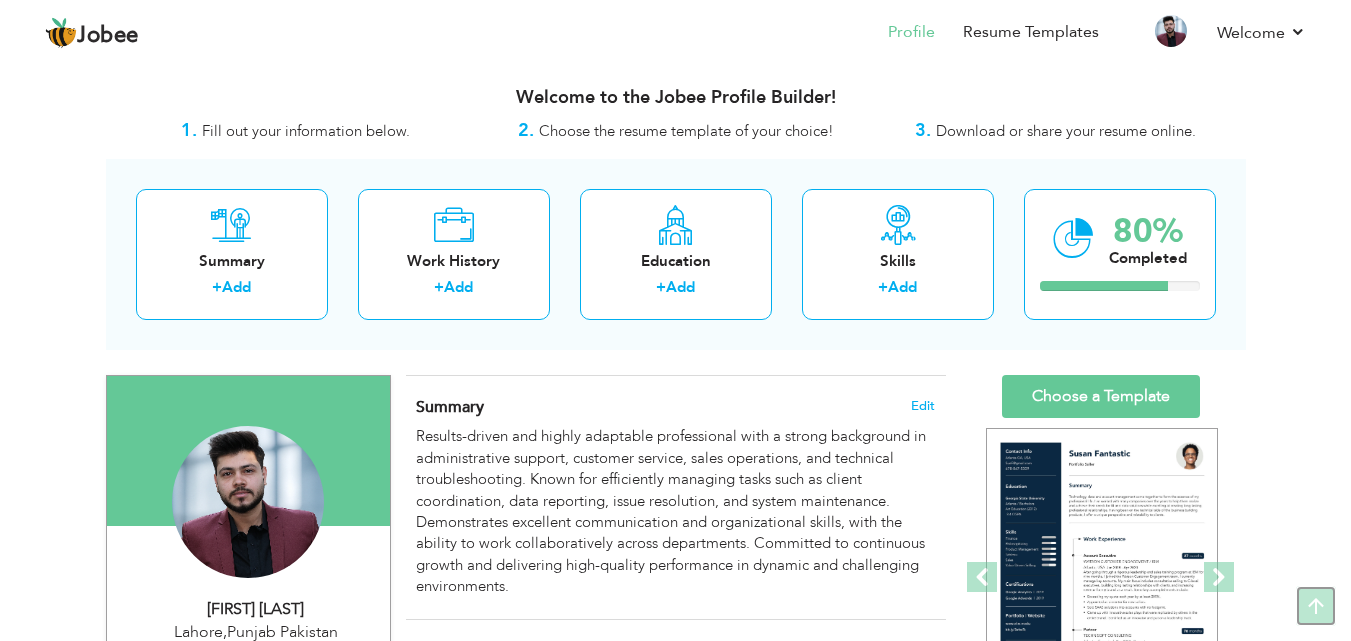scroll, scrollTop: 0, scrollLeft: 0, axis: both 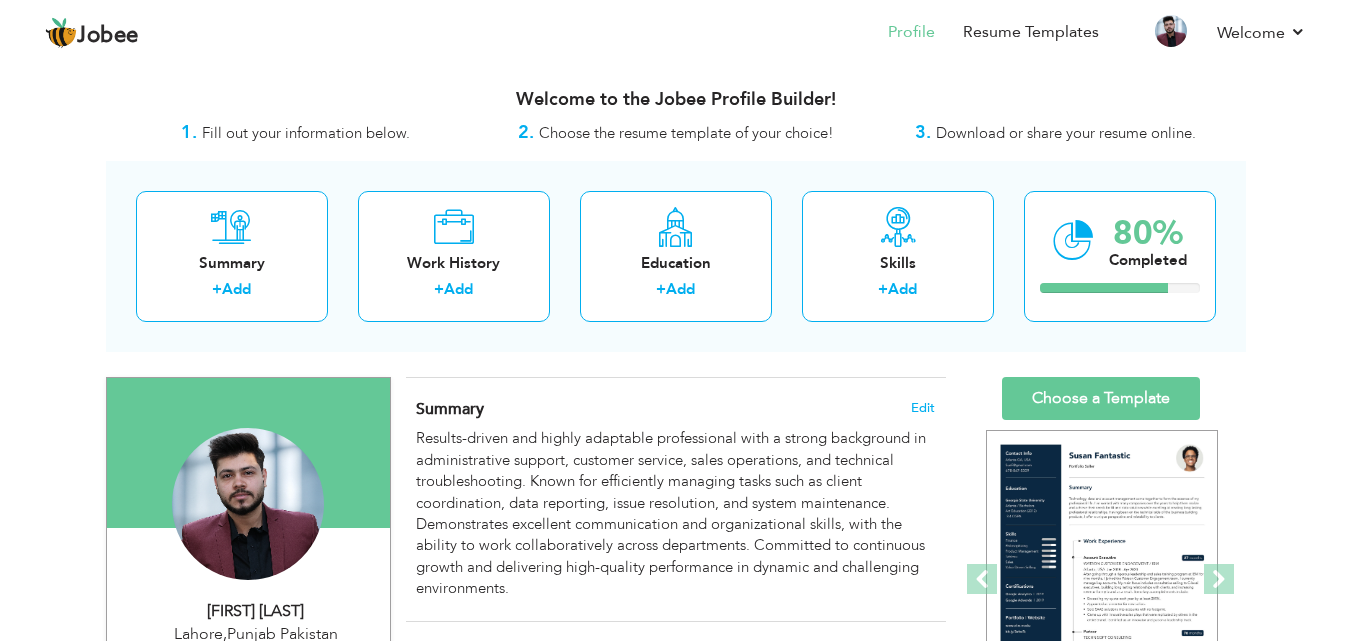 click on "Download or share your resume online." at bounding box center [1066, 133] 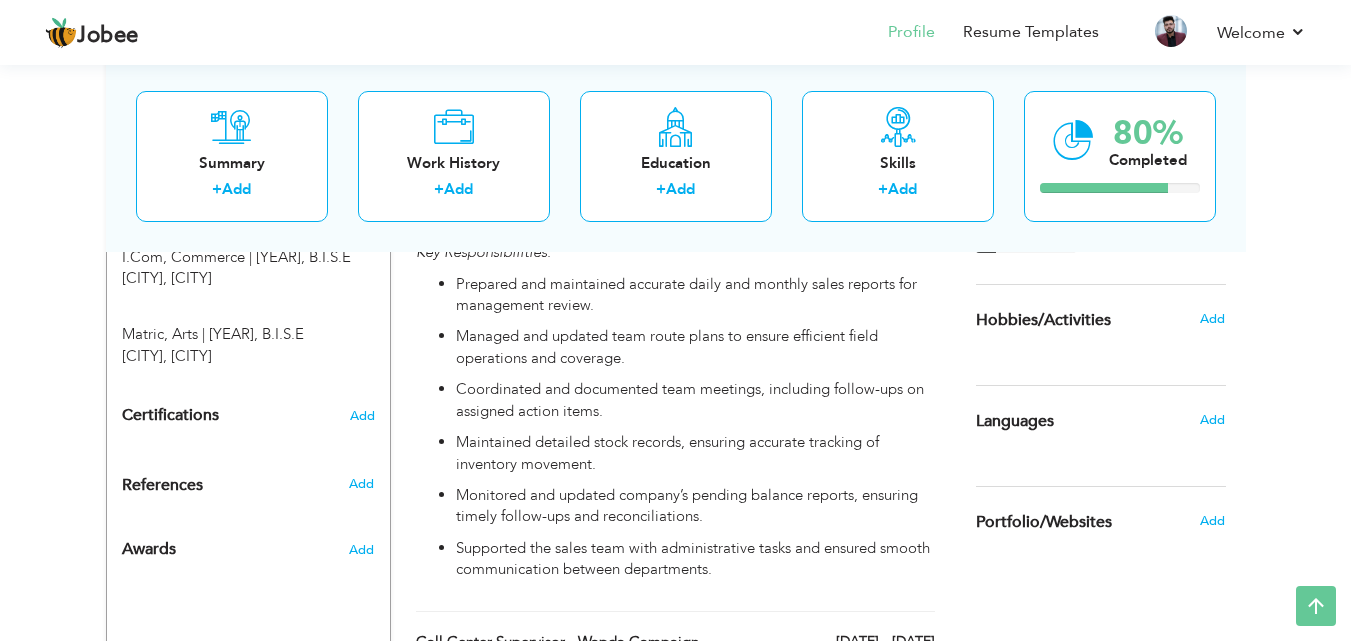 scroll, scrollTop: 900, scrollLeft: 0, axis: vertical 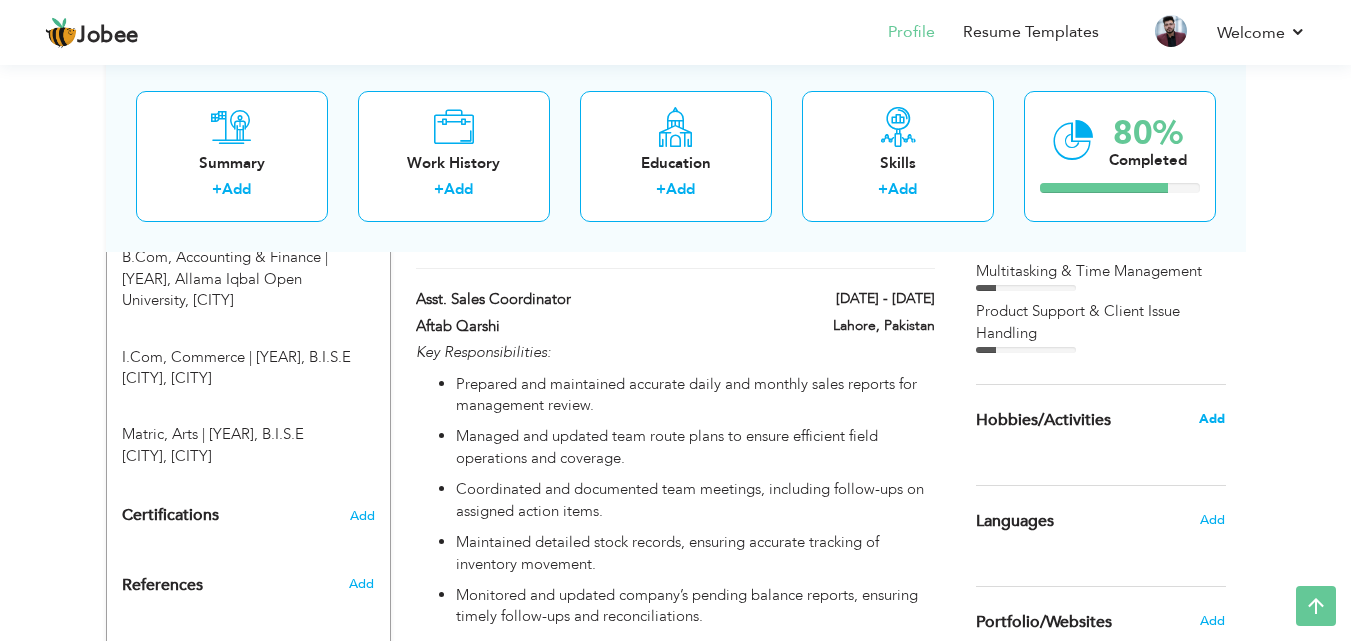 click on "Add" at bounding box center (1212, 419) 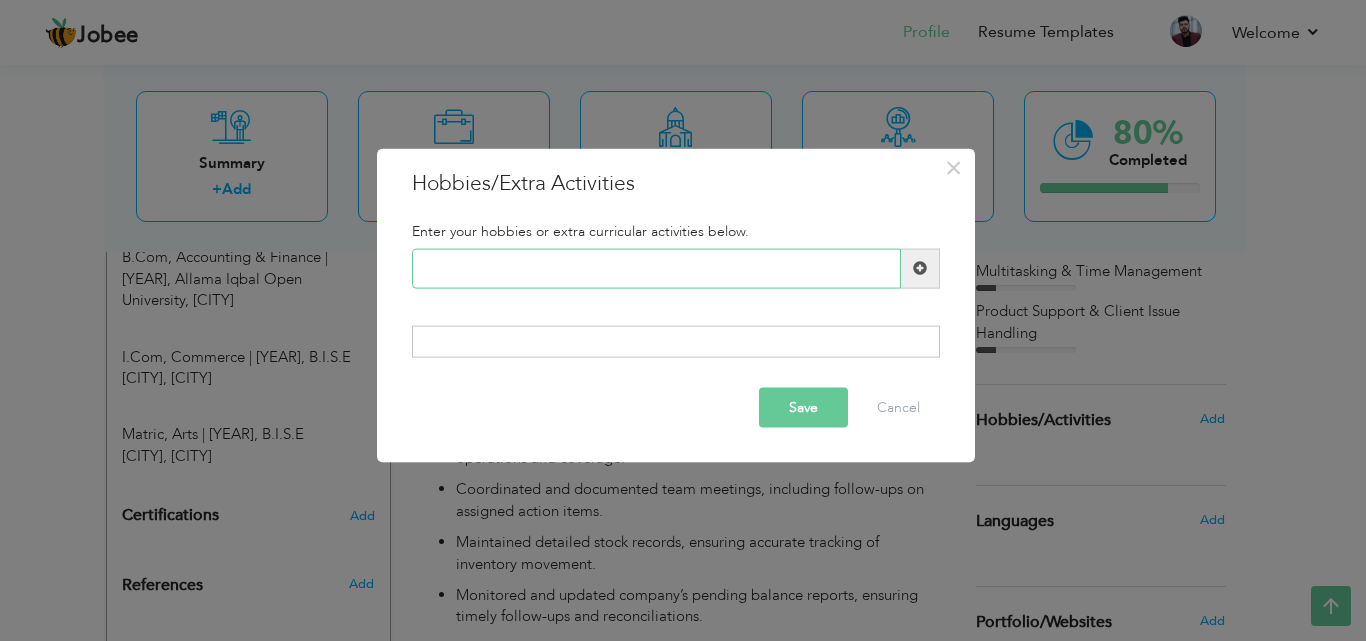 click at bounding box center [656, 268] 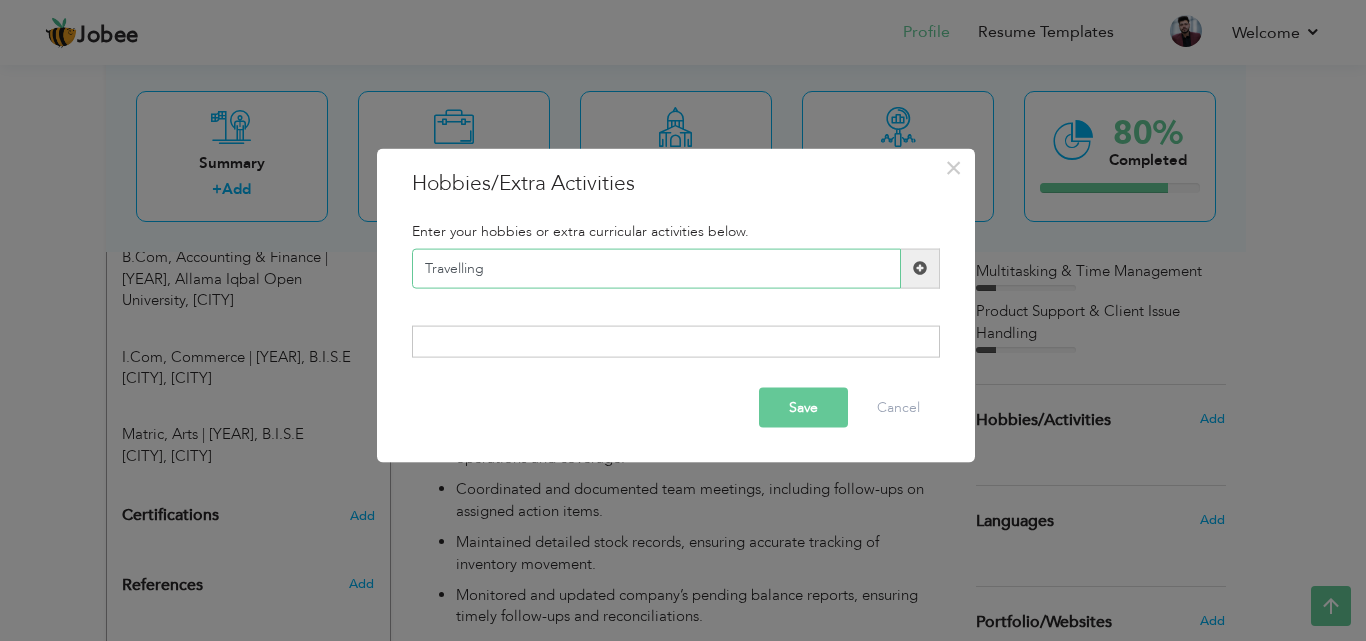 type on "Travelling" 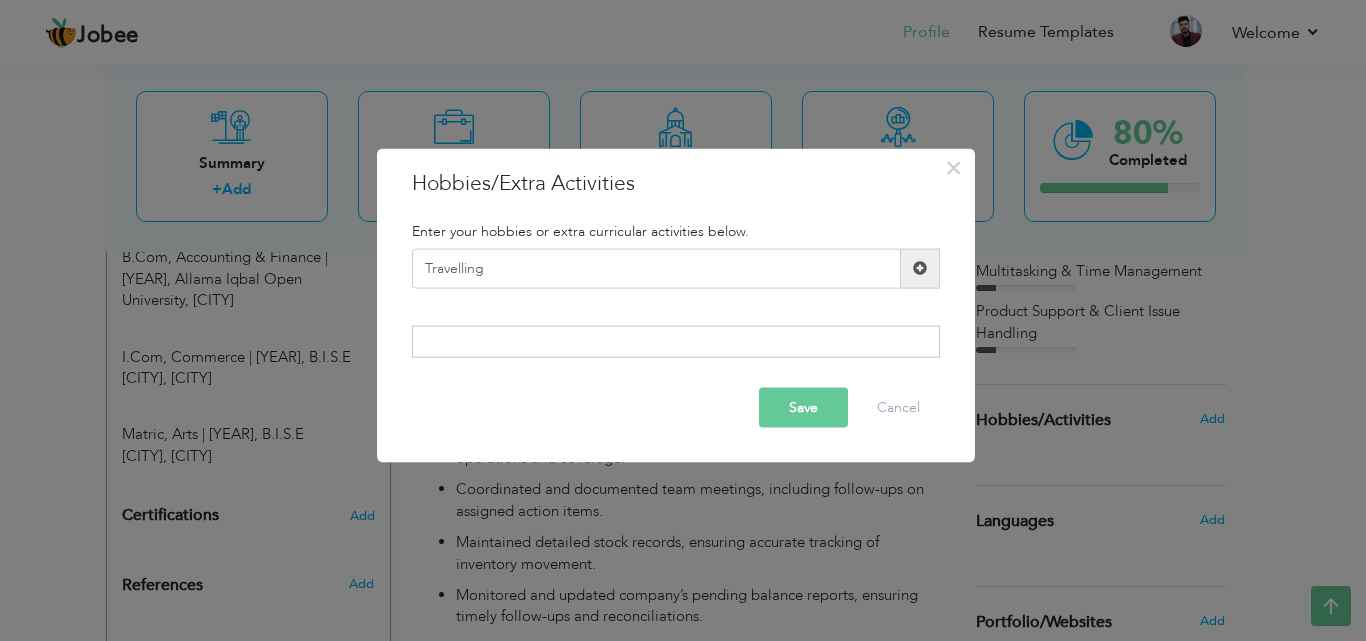 click on "Save" at bounding box center (803, 408) 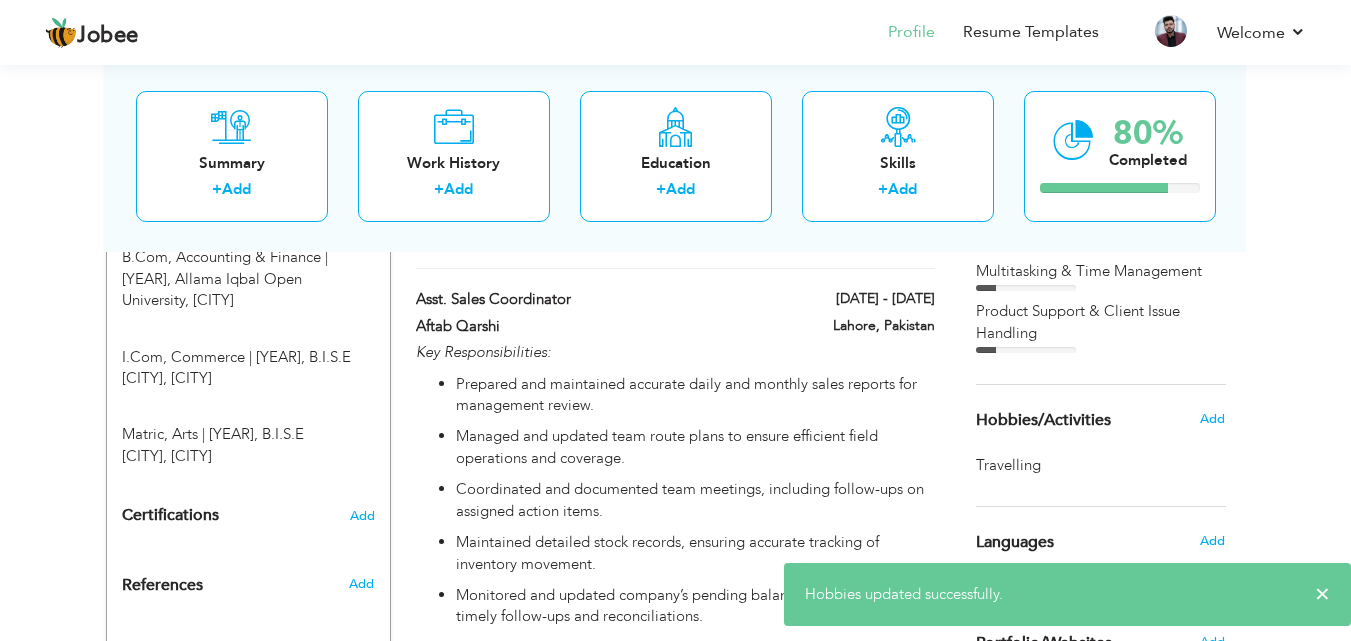 scroll, scrollTop: 1100, scrollLeft: 0, axis: vertical 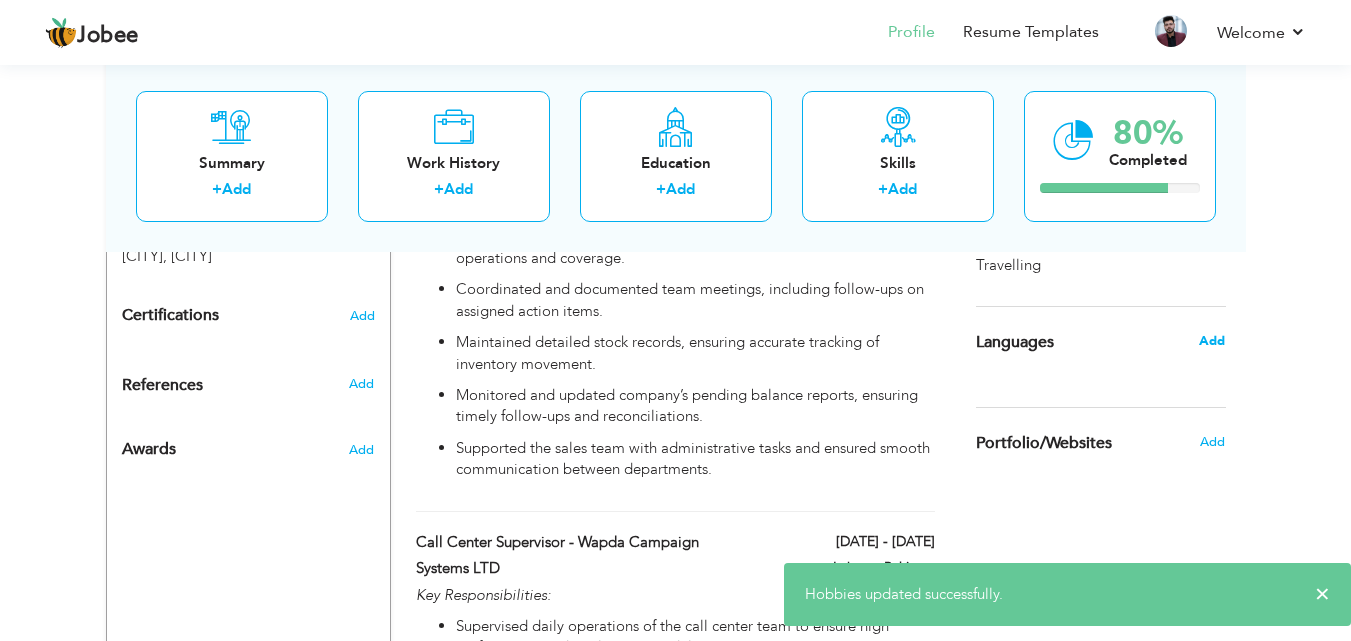 click on "Add" at bounding box center (1212, 341) 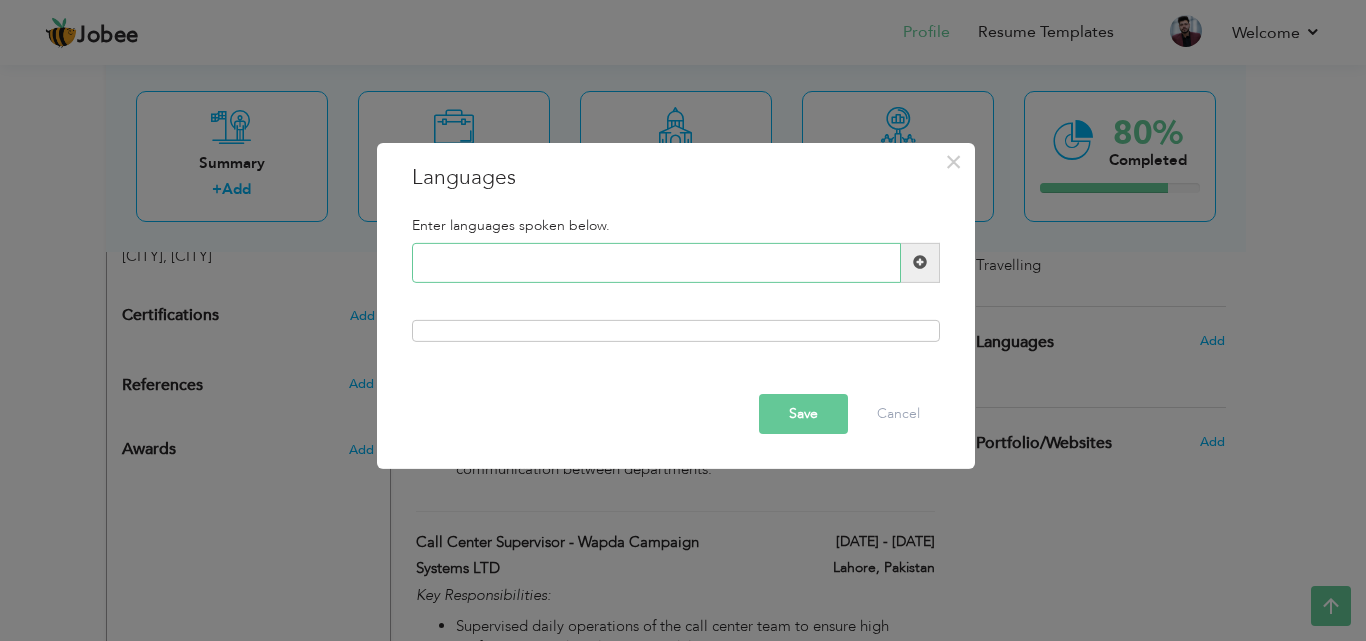 click at bounding box center (656, 263) 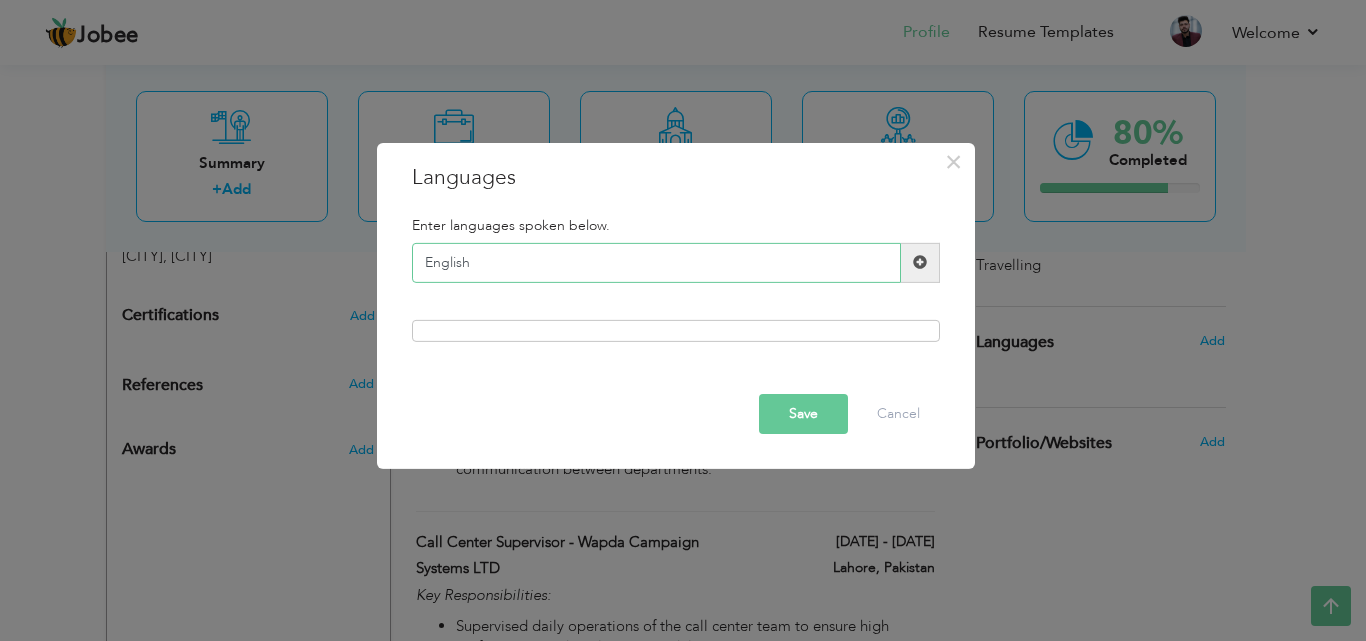 type on "English" 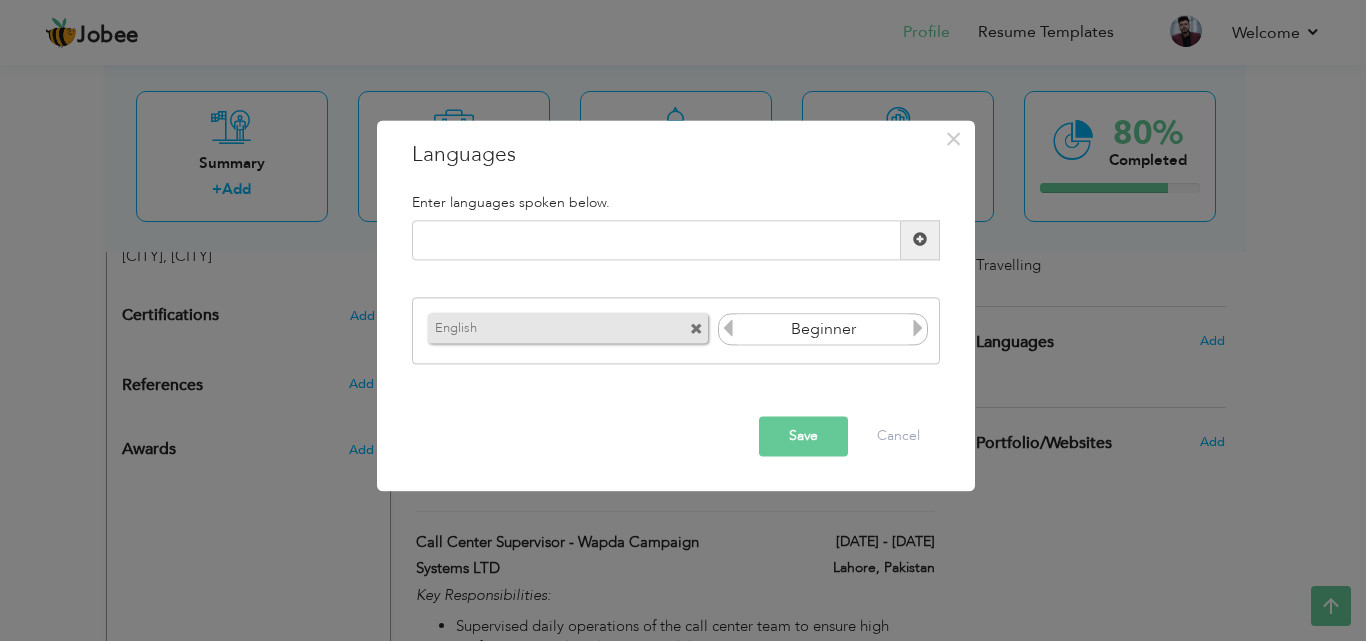 click at bounding box center (918, 329) 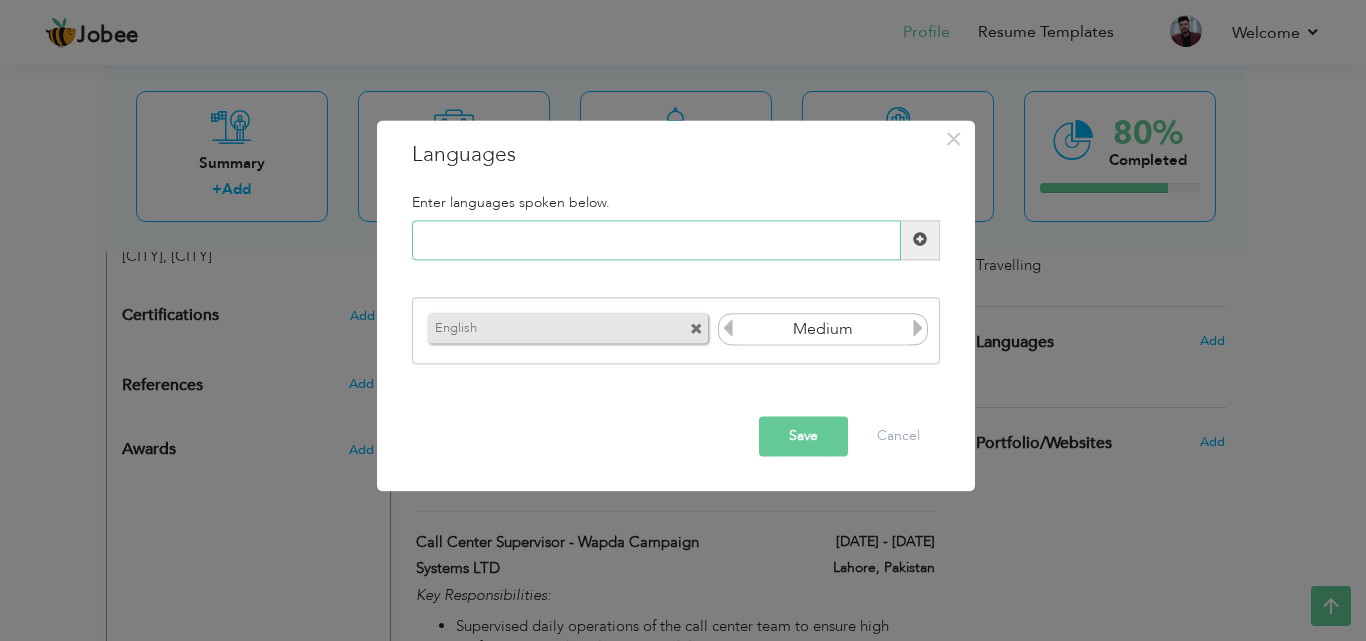 click at bounding box center (656, 240) 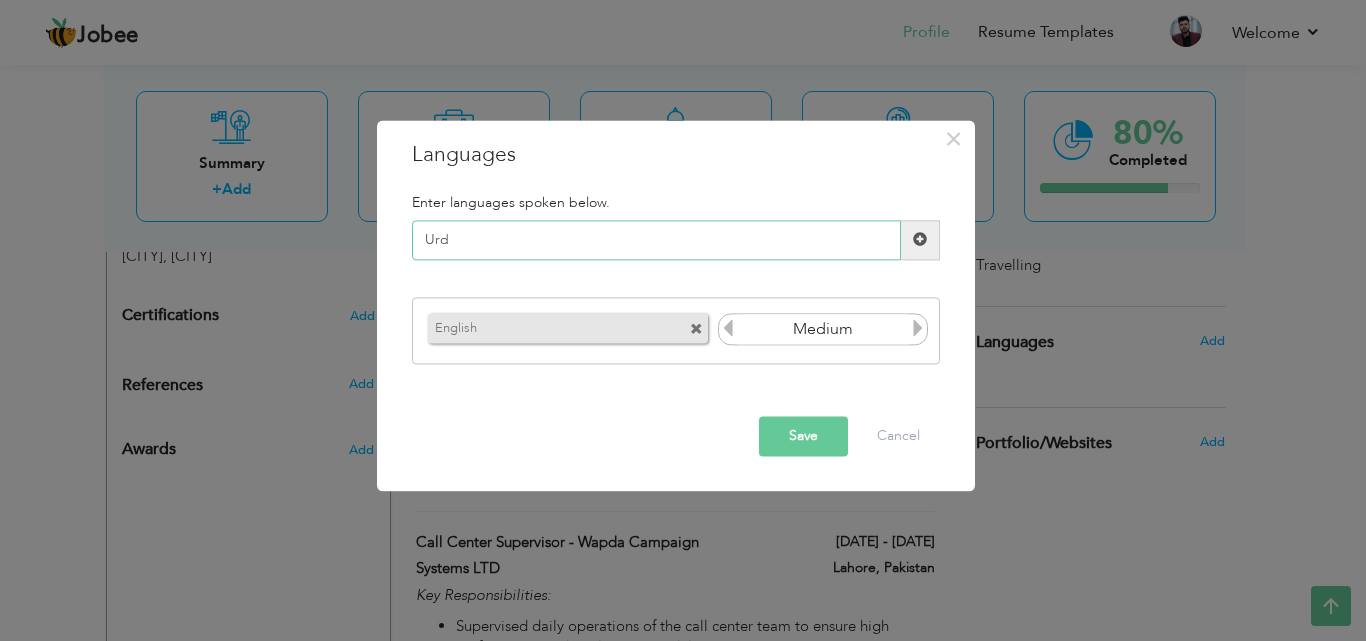 type on "Urdu" 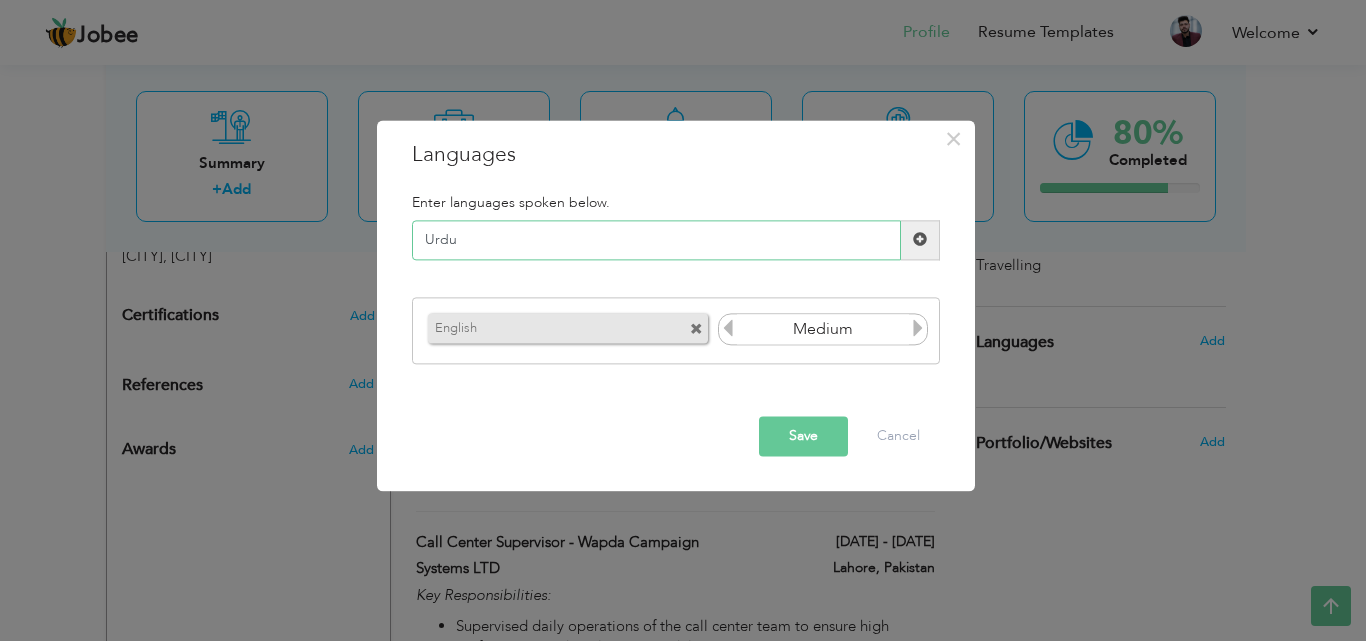 type 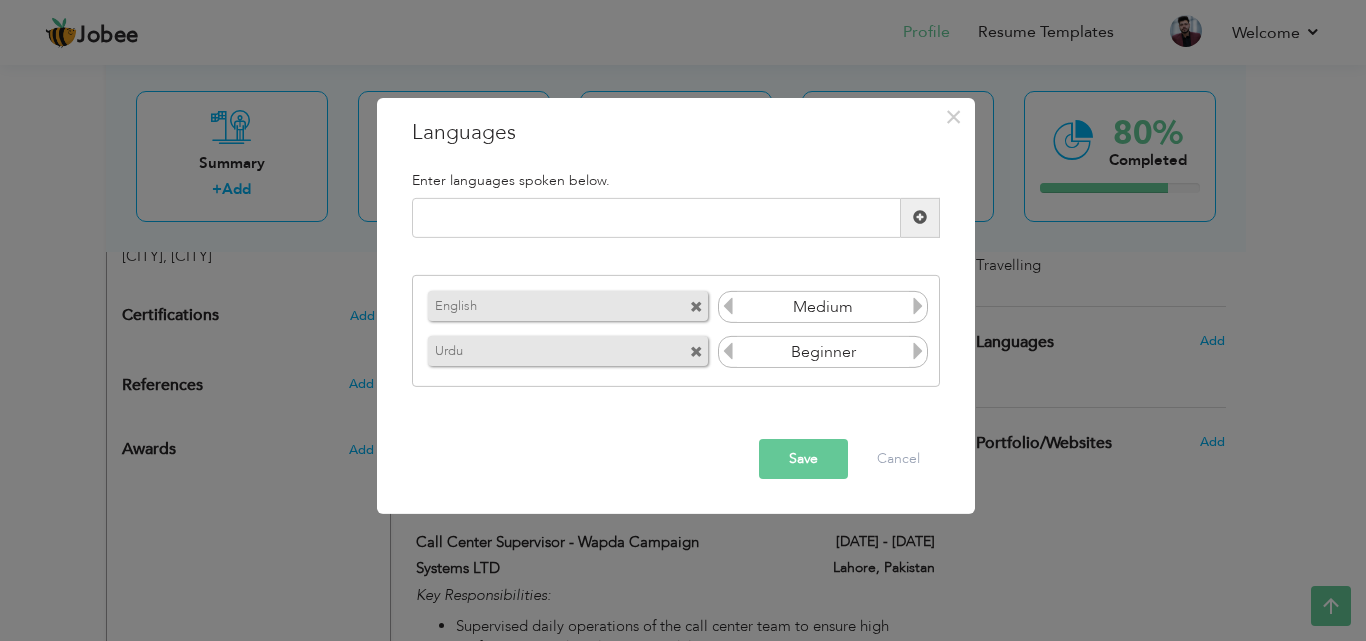 click at bounding box center [918, 351] 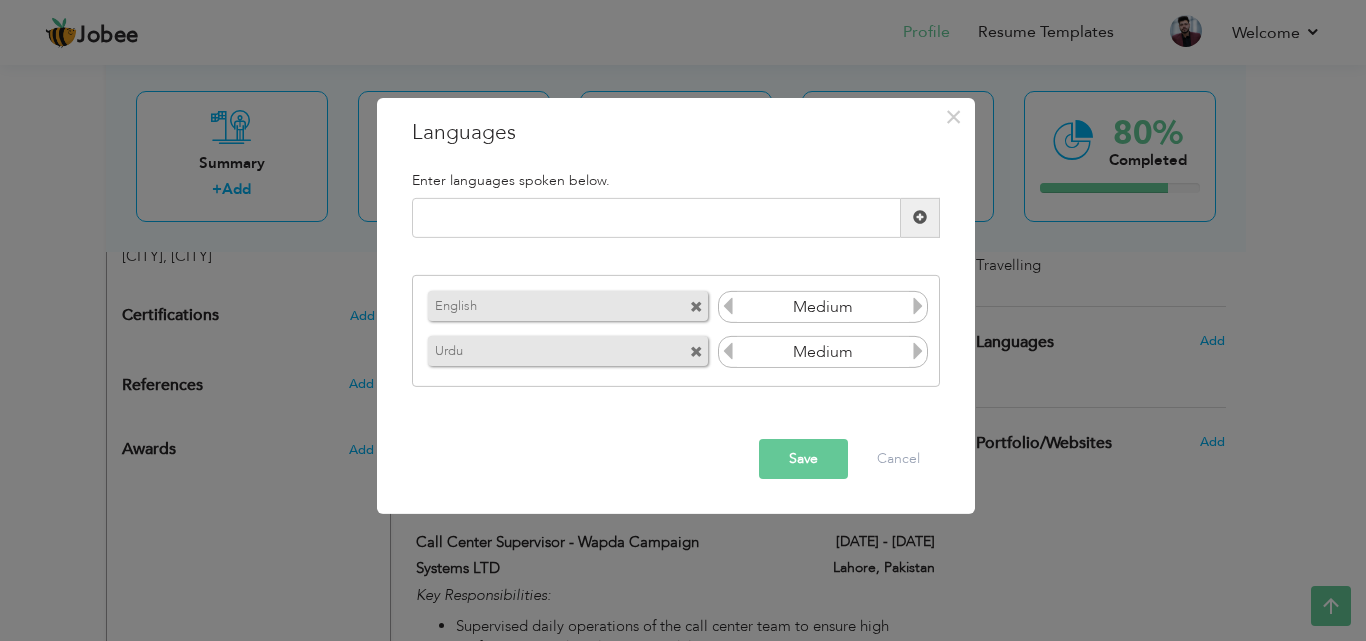 click at bounding box center (918, 351) 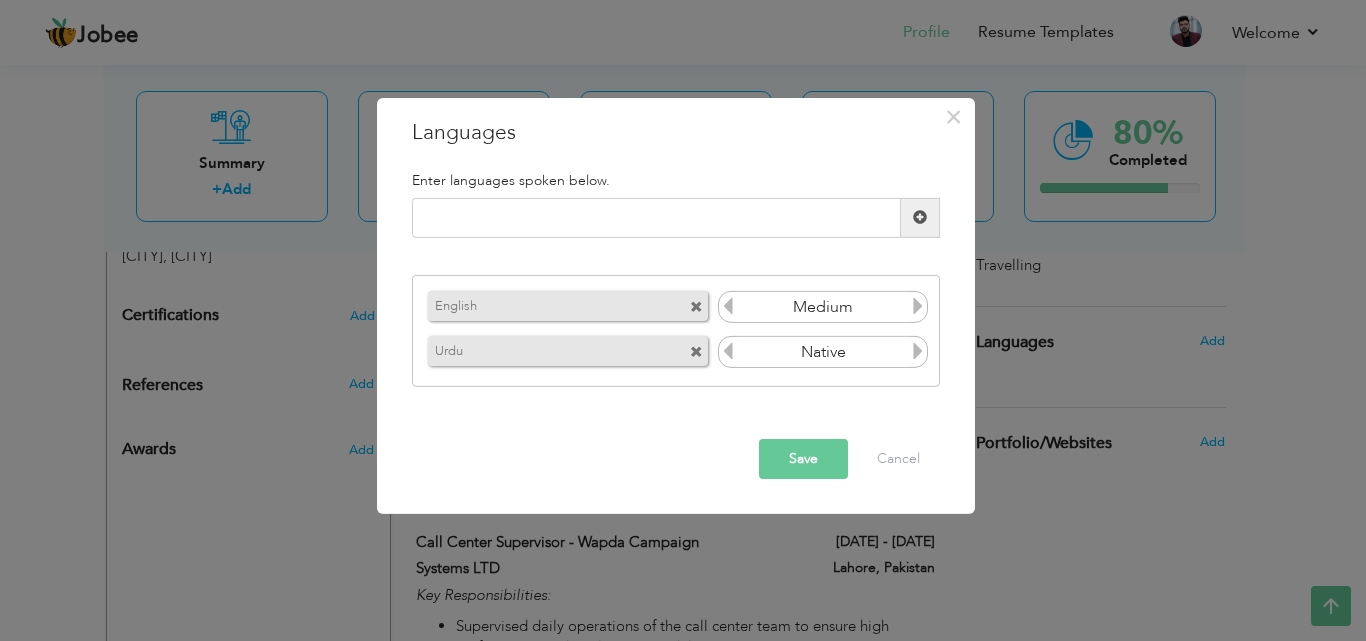 click at bounding box center (918, 351) 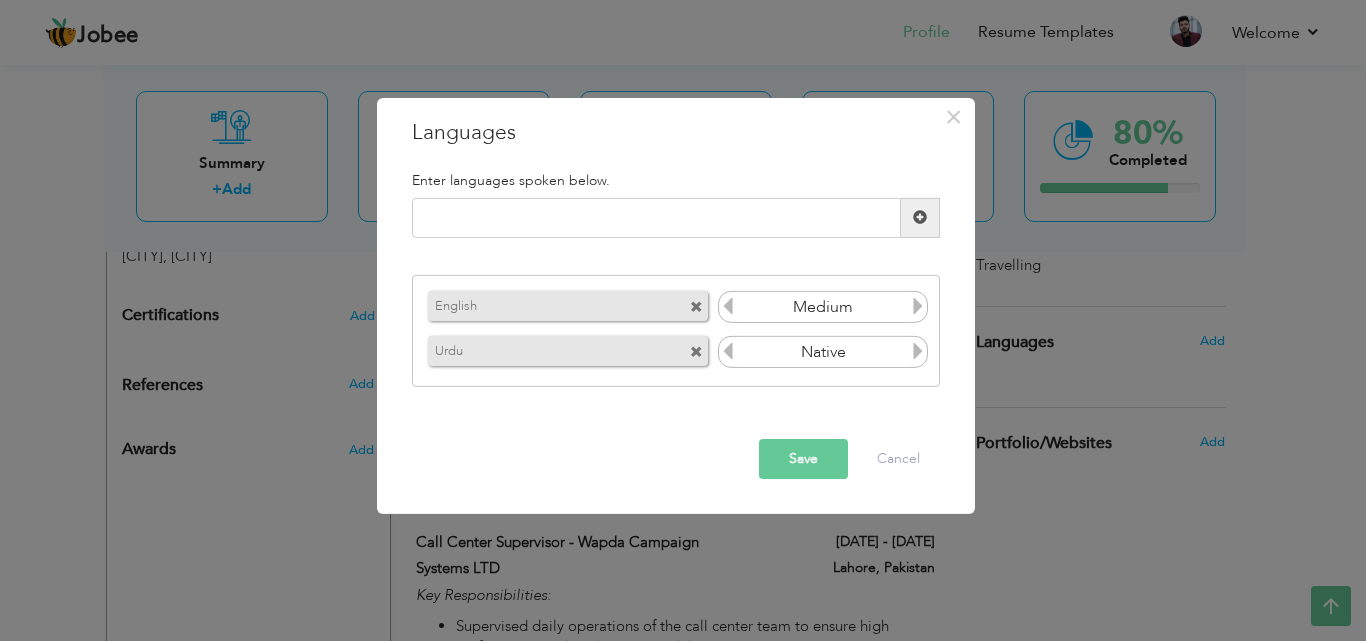 click on "Save" at bounding box center (803, 459) 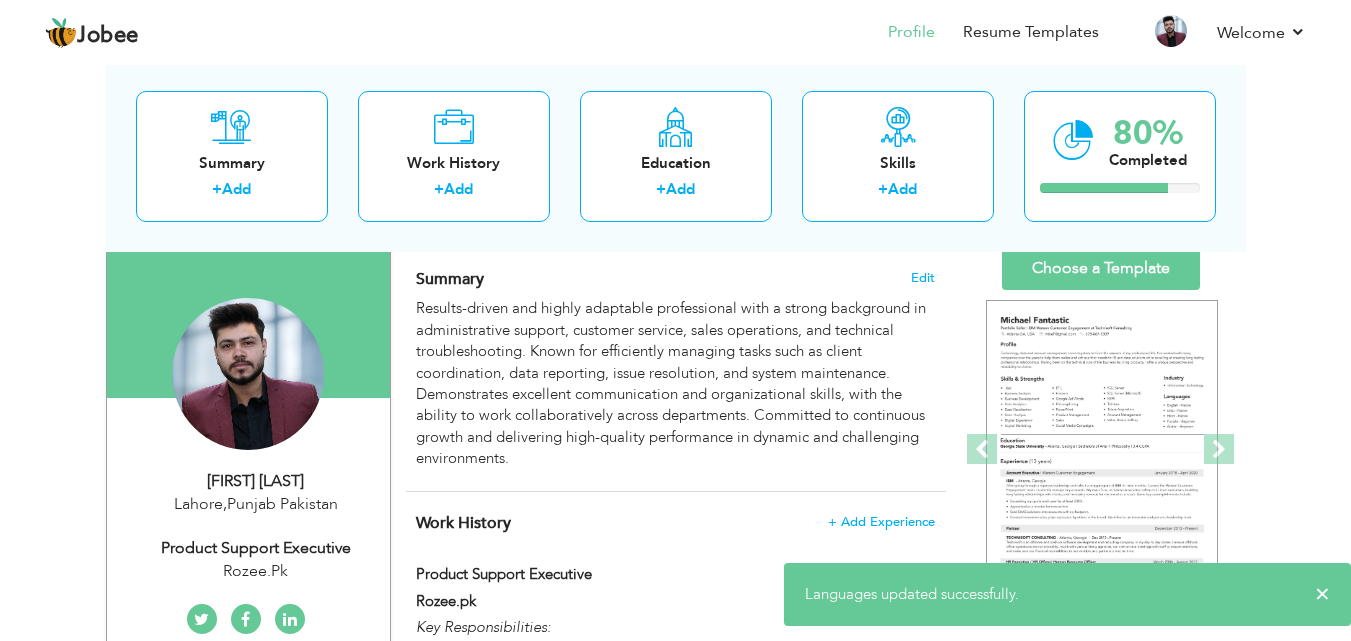 scroll, scrollTop: 0, scrollLeft: 0, axis: both 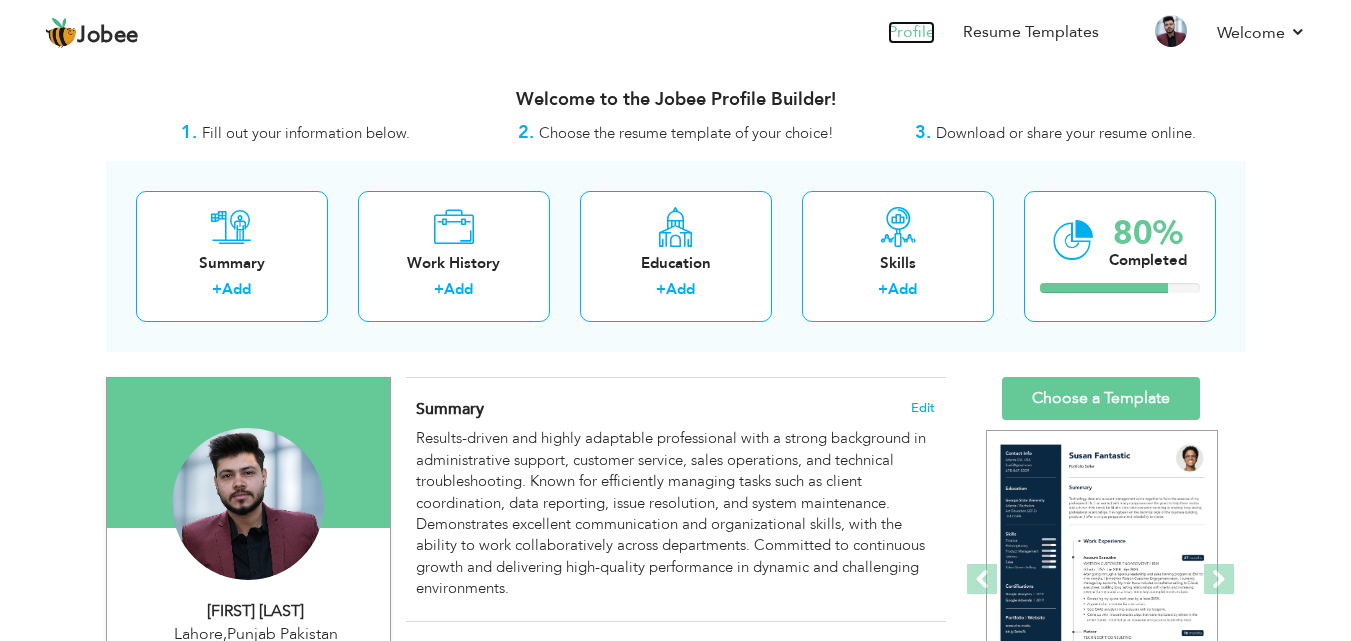 click on "Profile" at bounding box center [911, 32] 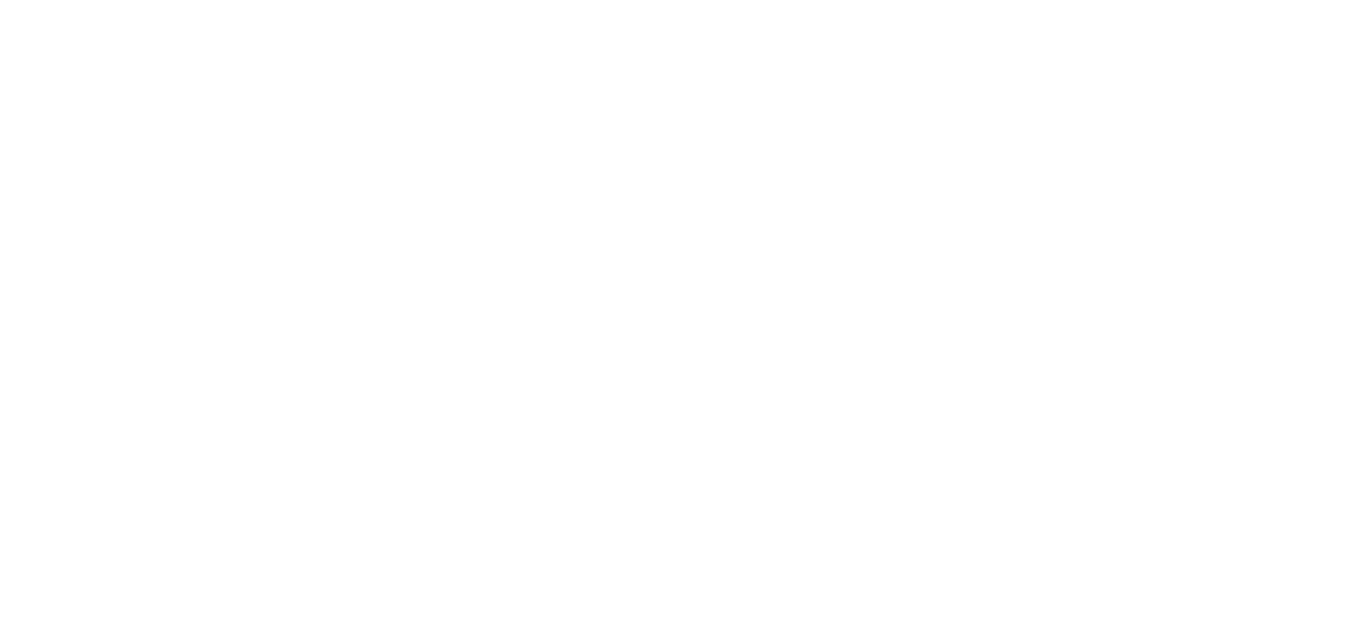 scroll, scrollTop: 0, scrollLeft: 0, axis: both 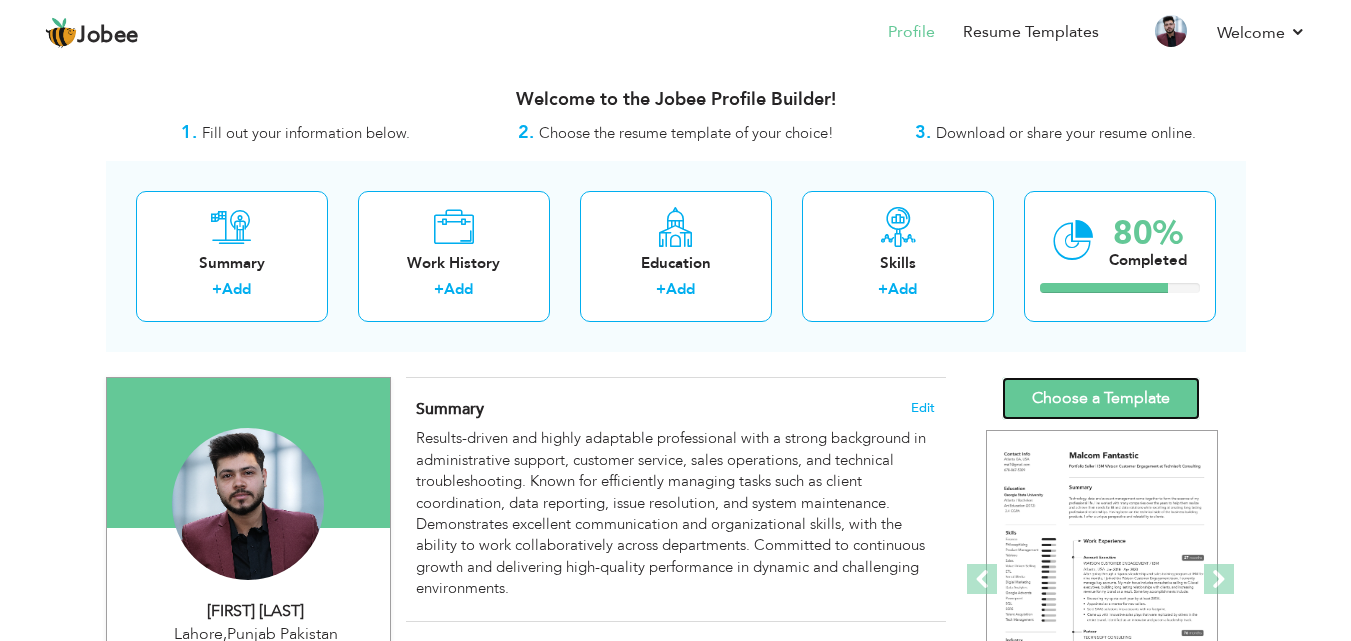 click on "Choose a Template" at bounding box center (1101, 398) 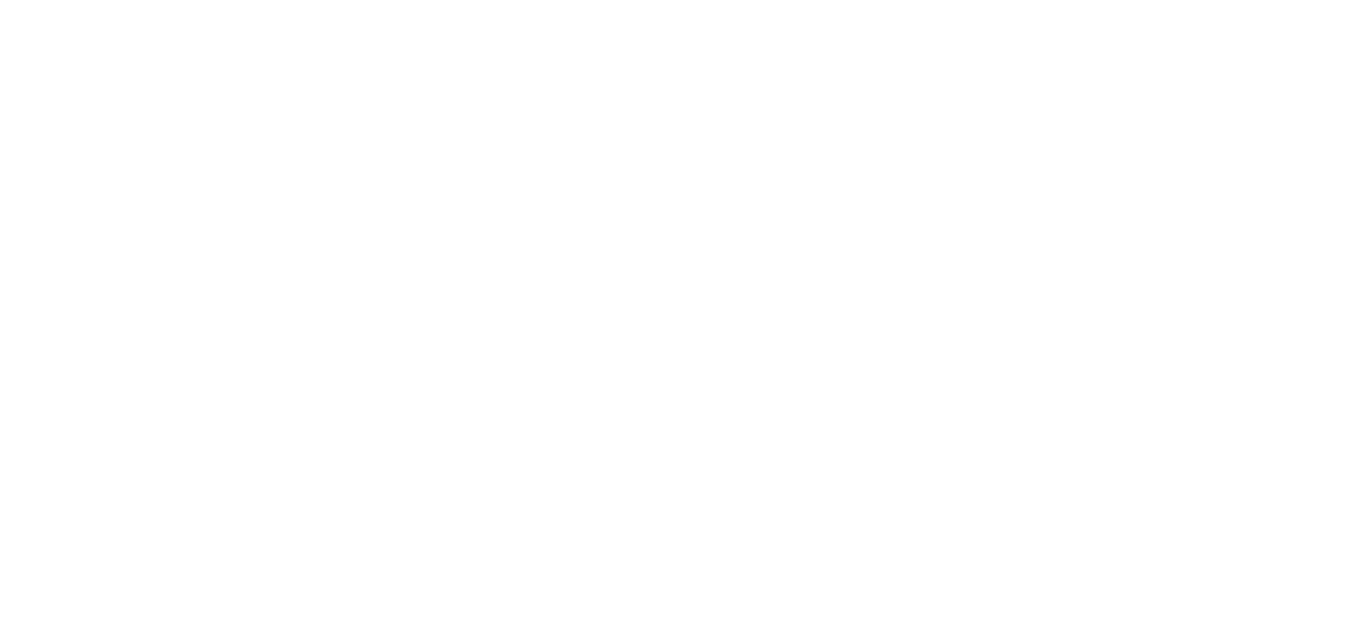 scroll, scrollTop: 0, scrollLeft: 0, axis: both 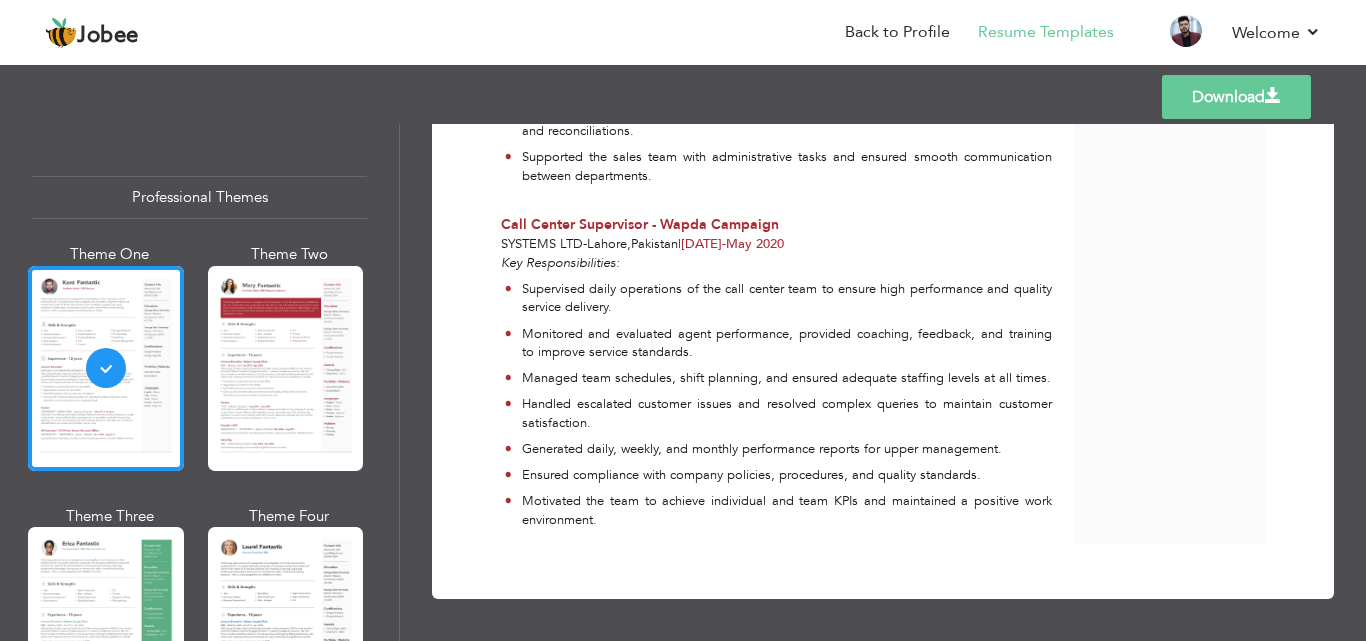 click on "Download" at bounding box center [1236, 97] 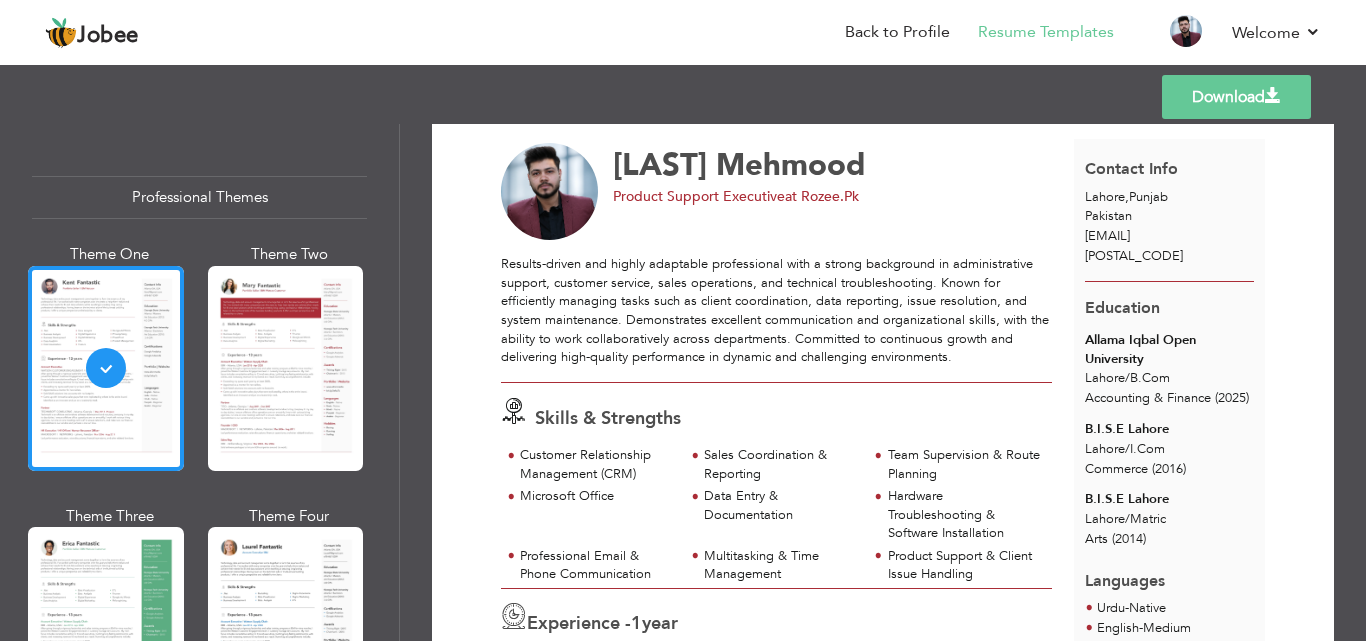 scroll, scrollTop: 0, scrollLeft: 0, axis: both 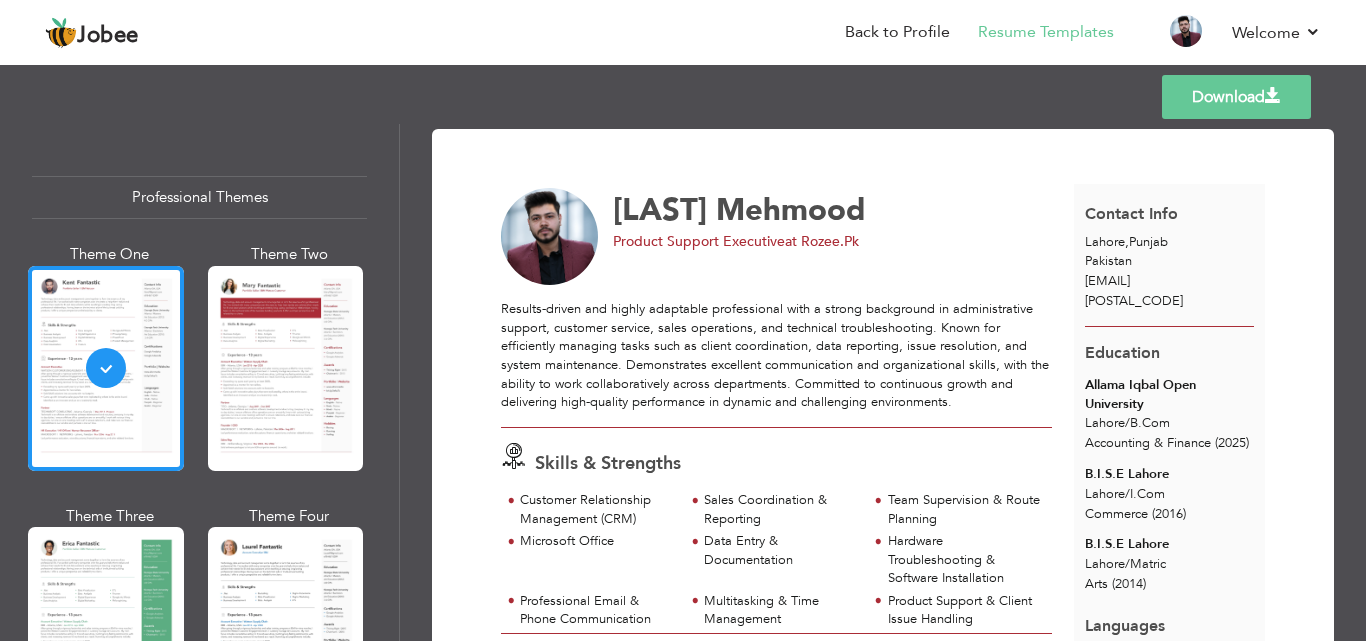 click on "Templates
Download" at bounding box center [683, 97] 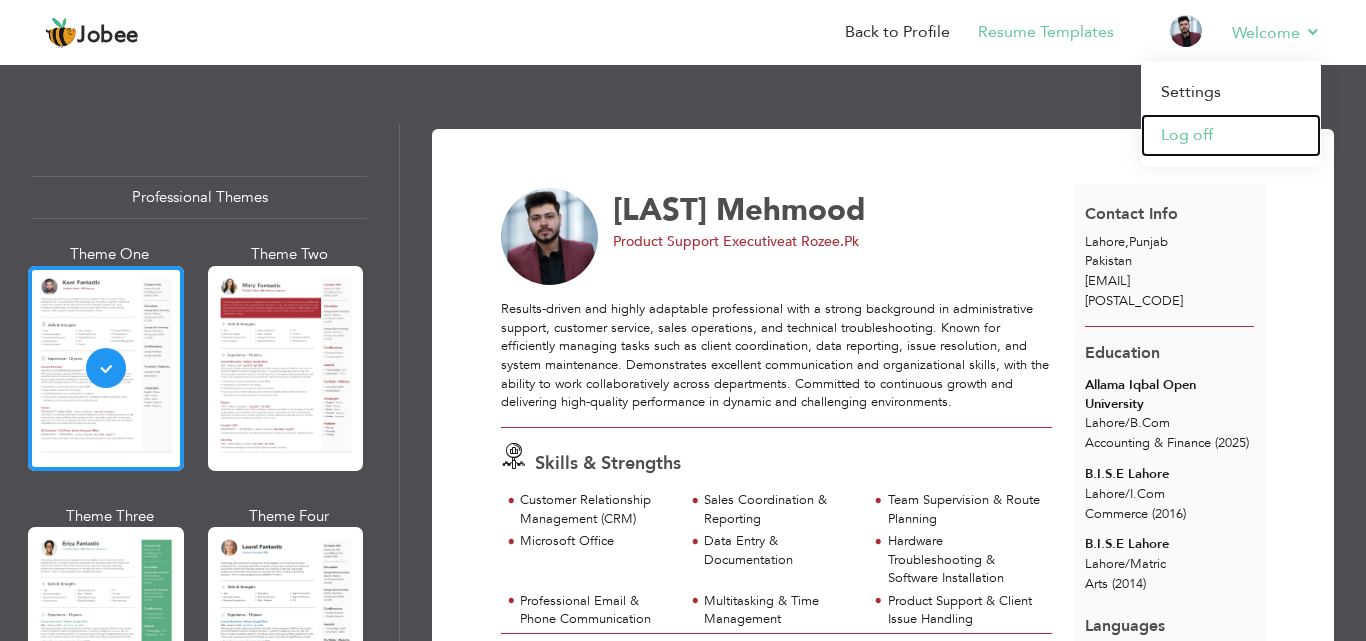 click on "Log off" at bounding box center [1231, 135] 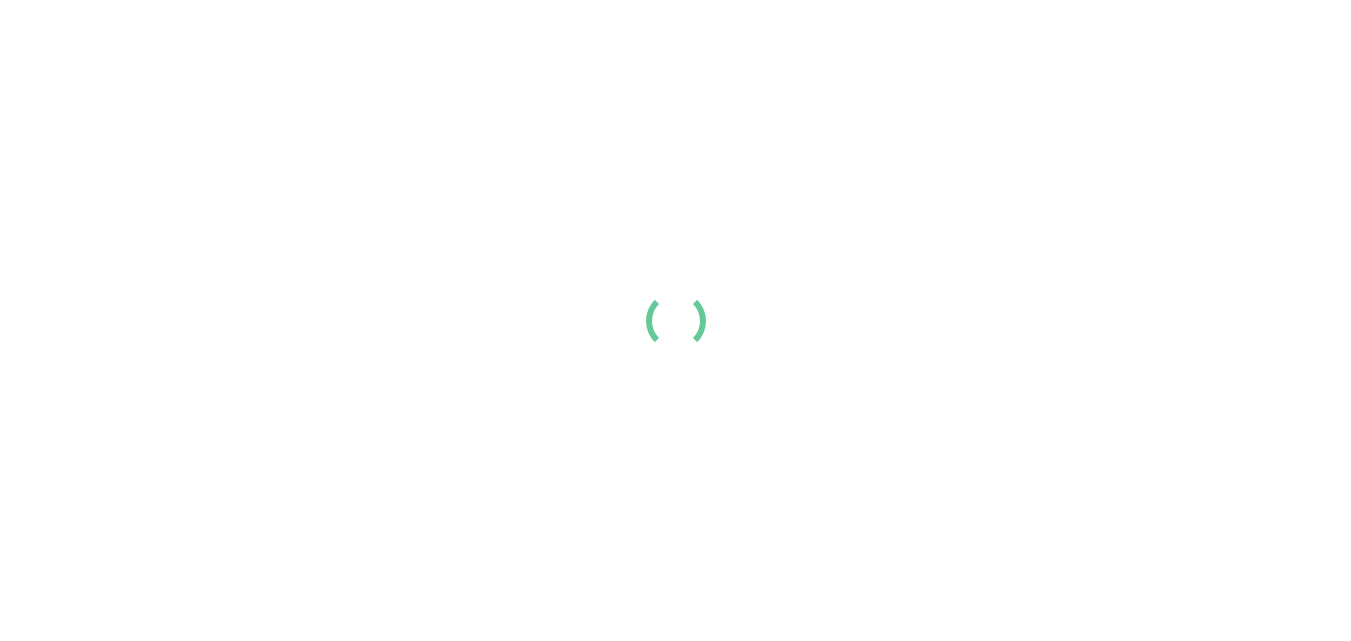 scroll, scrollTop: 0, scrollLeft: 0, axis: both 